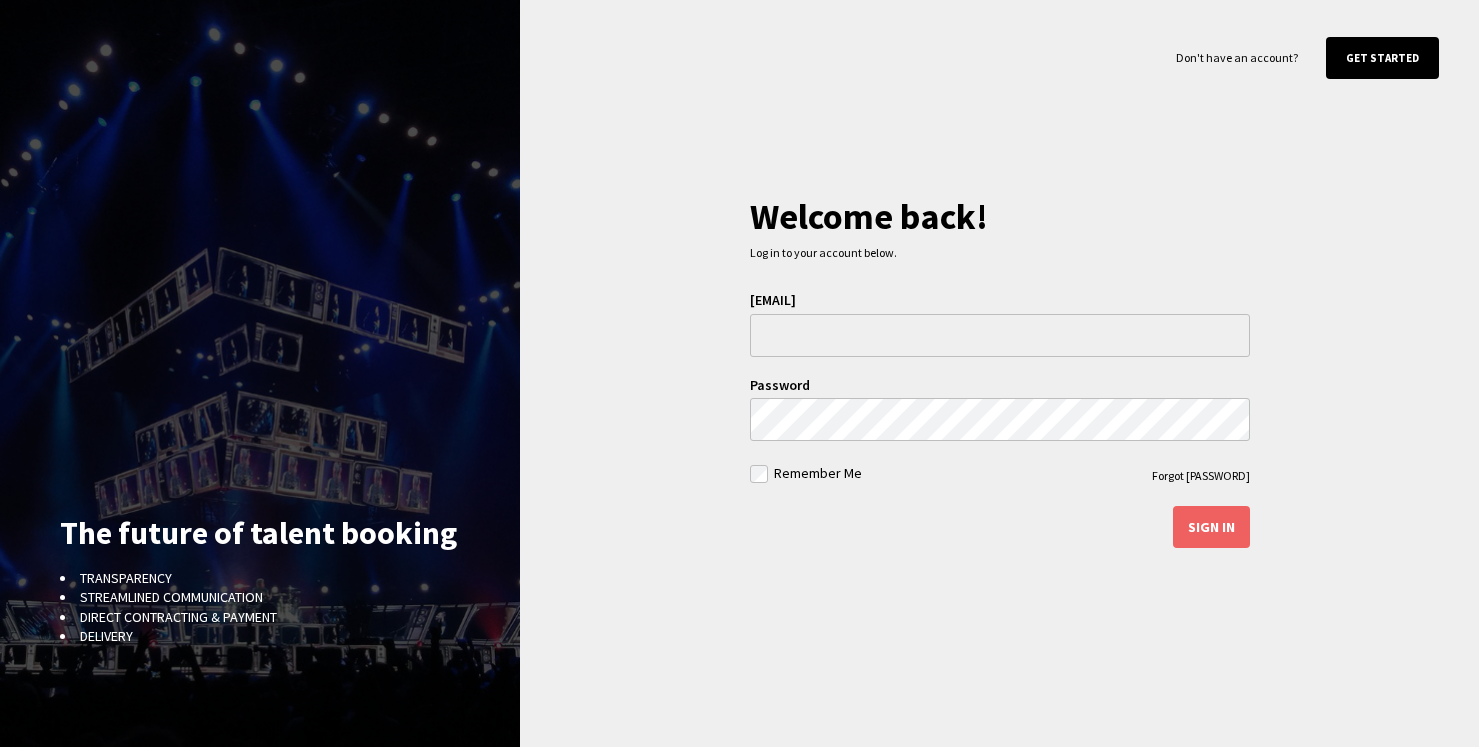 scroll, scrollTop: 0, scrollLeft: 0, axis: both 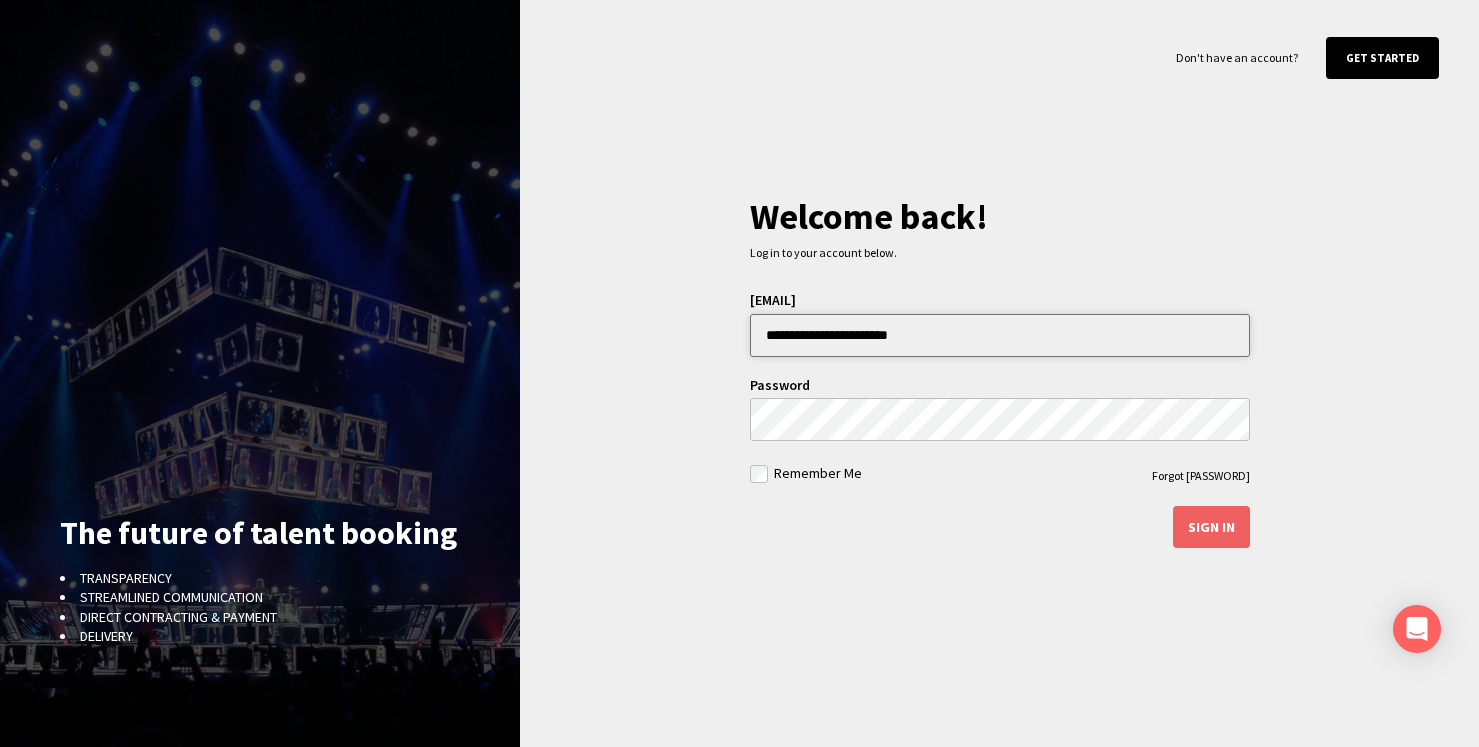 type on "**********" 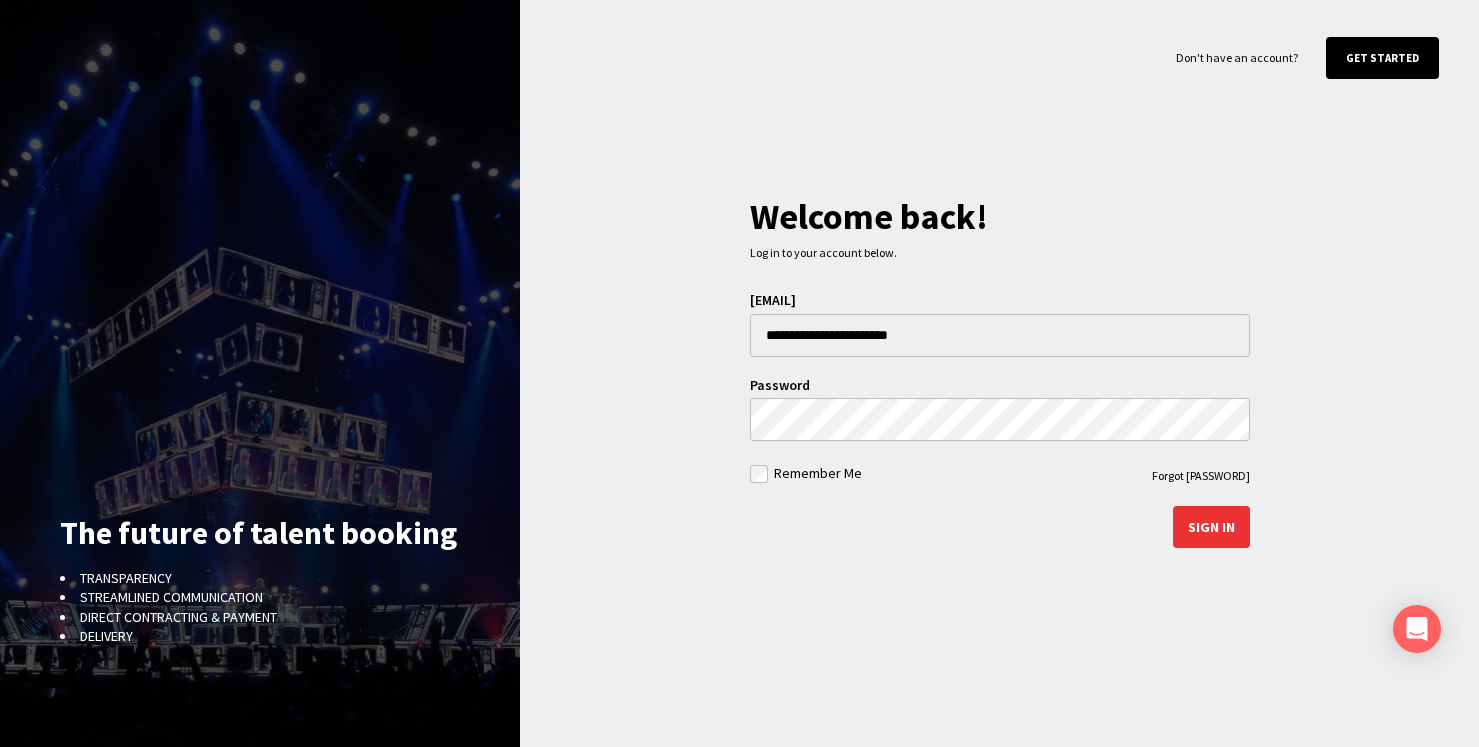click on "Sign in" at bounding box center (1211, 527) 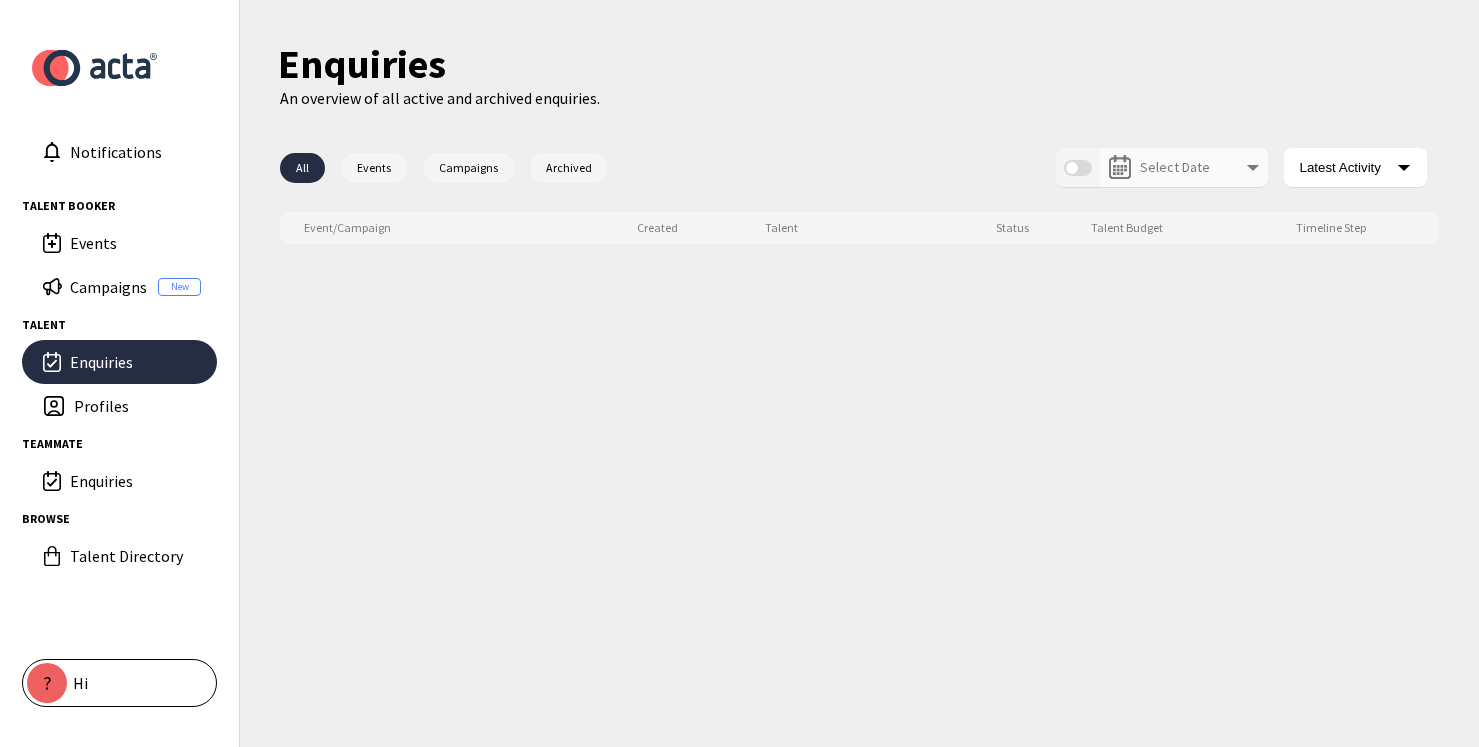 scroll, scrollTop: 0, scrollLeft: 0, axis: both 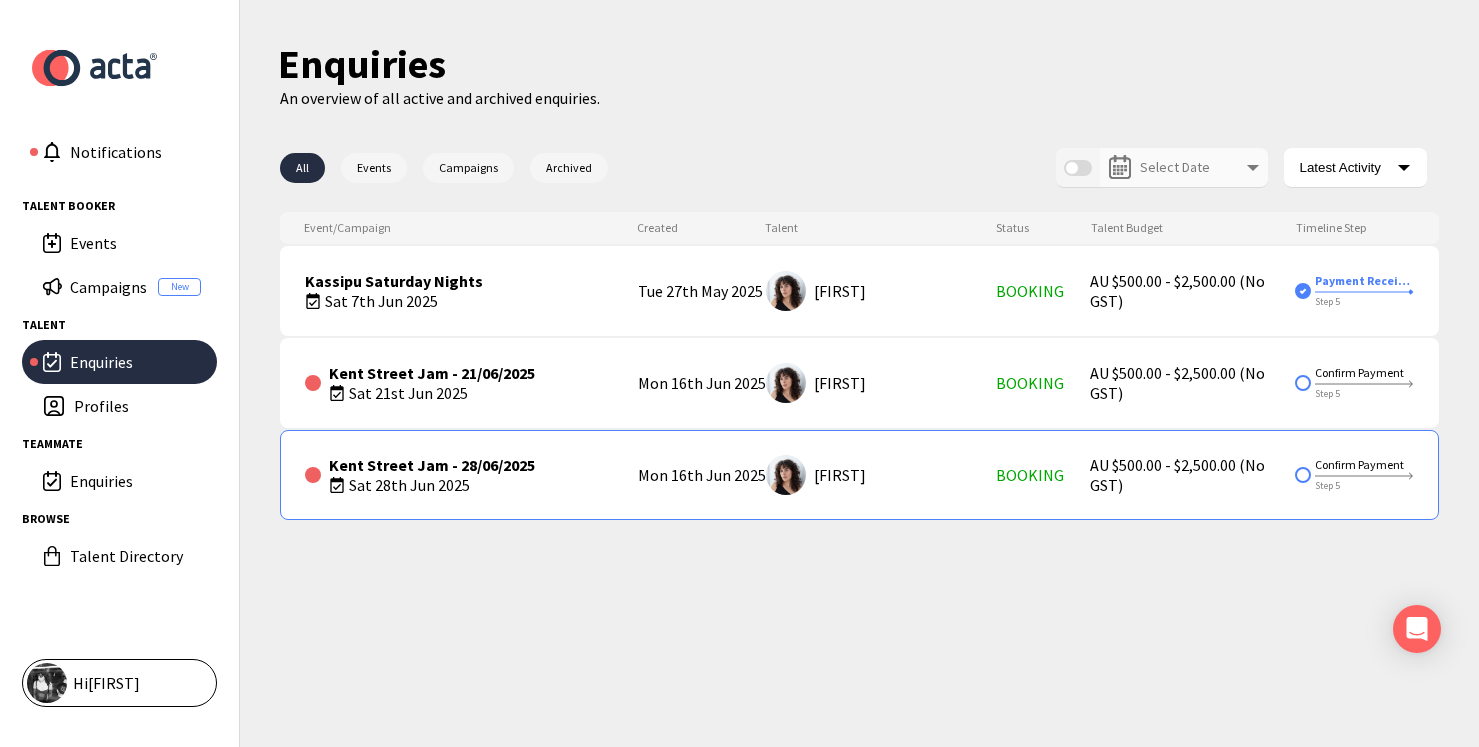 click on "Sat 28th Jun 2025" at bounding box center (447, 485) 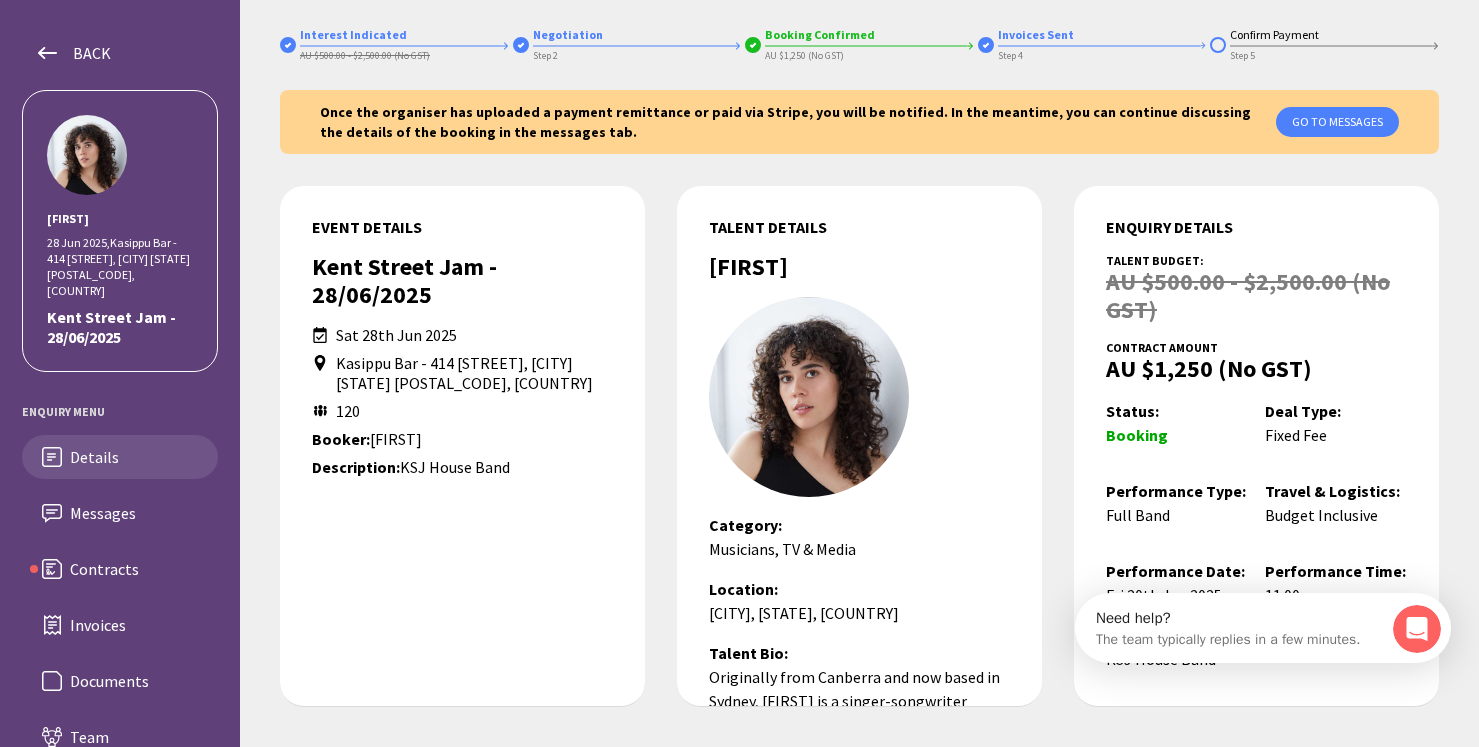 scroll, scrollTop: 0, scrollLeft: 0, axis: both 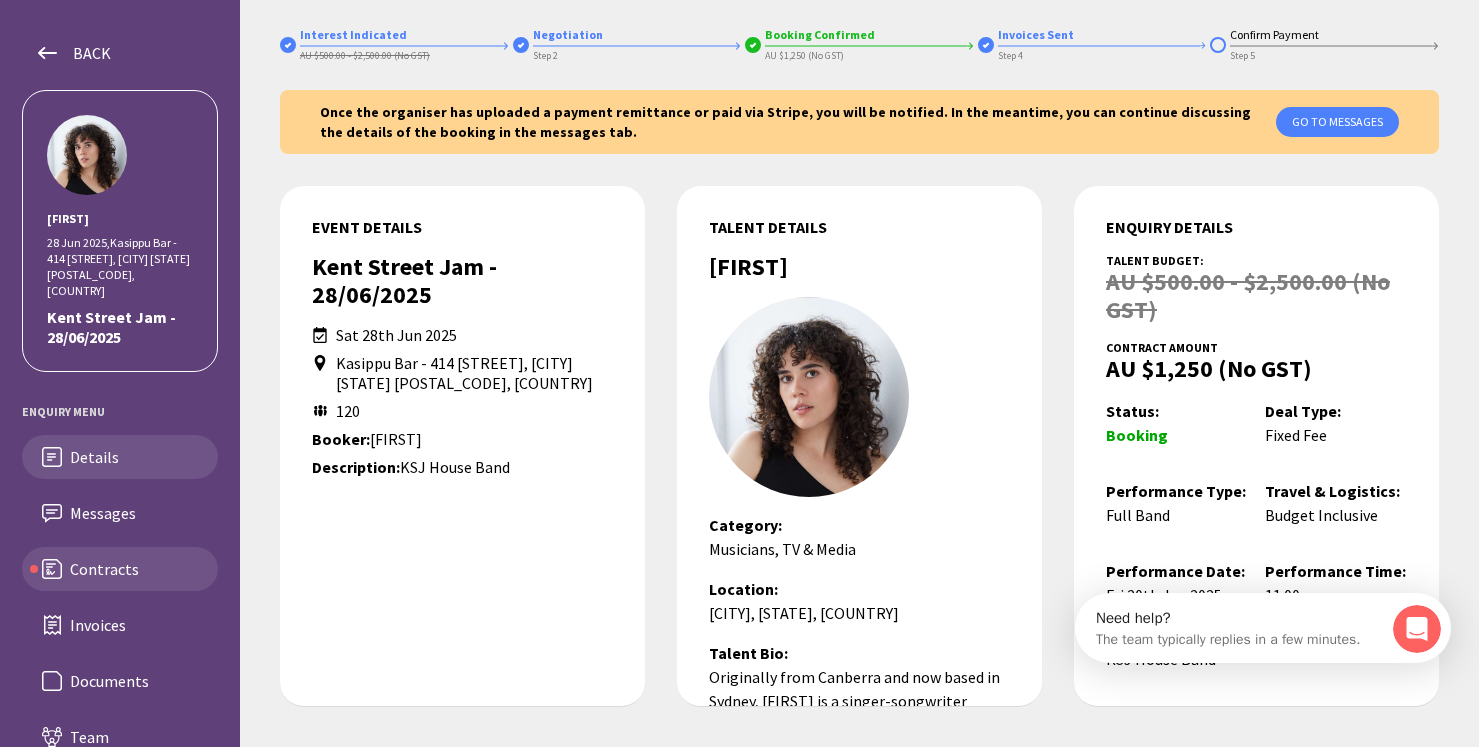 click on "Contracts" at bounding box center [136, 513] 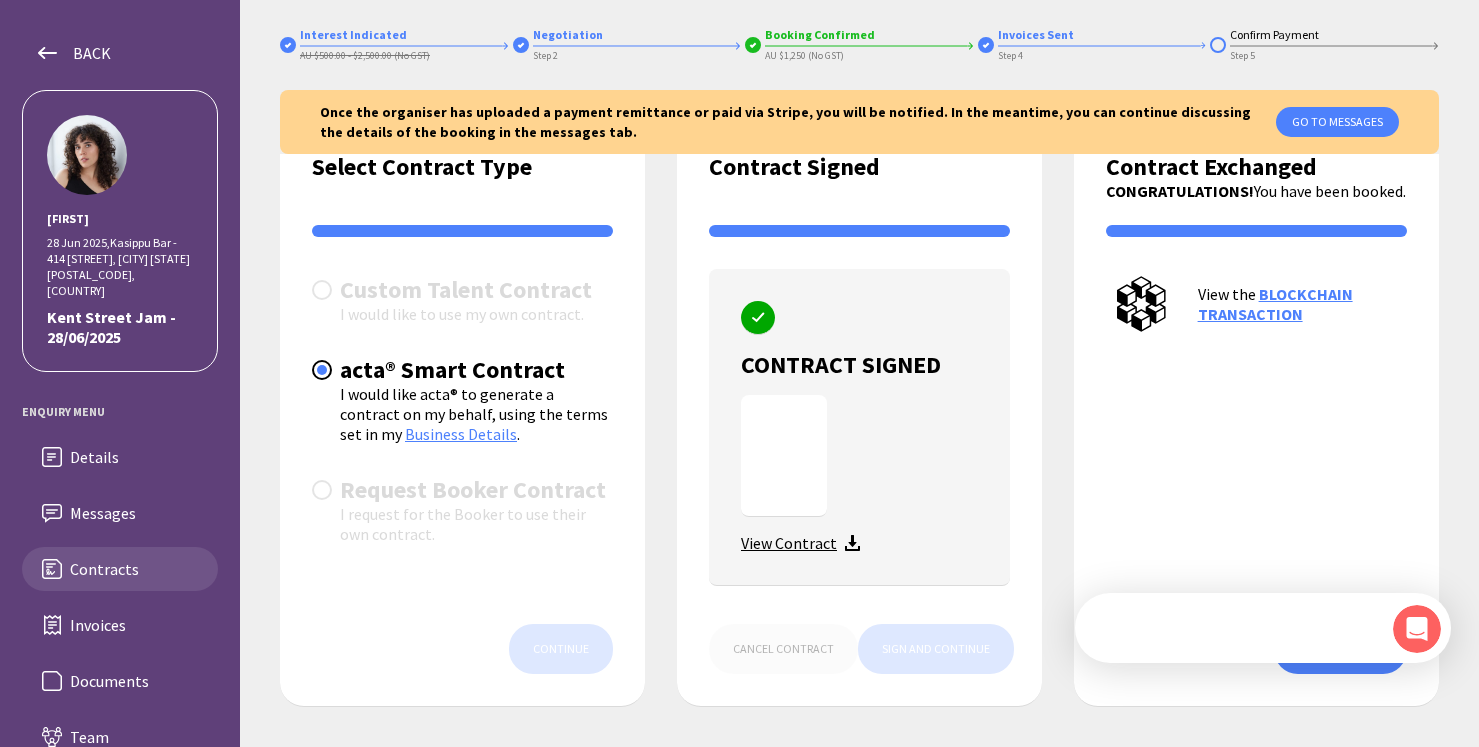 scroll, scrollTop: 90, scrollLeft: 0, axis: vertical 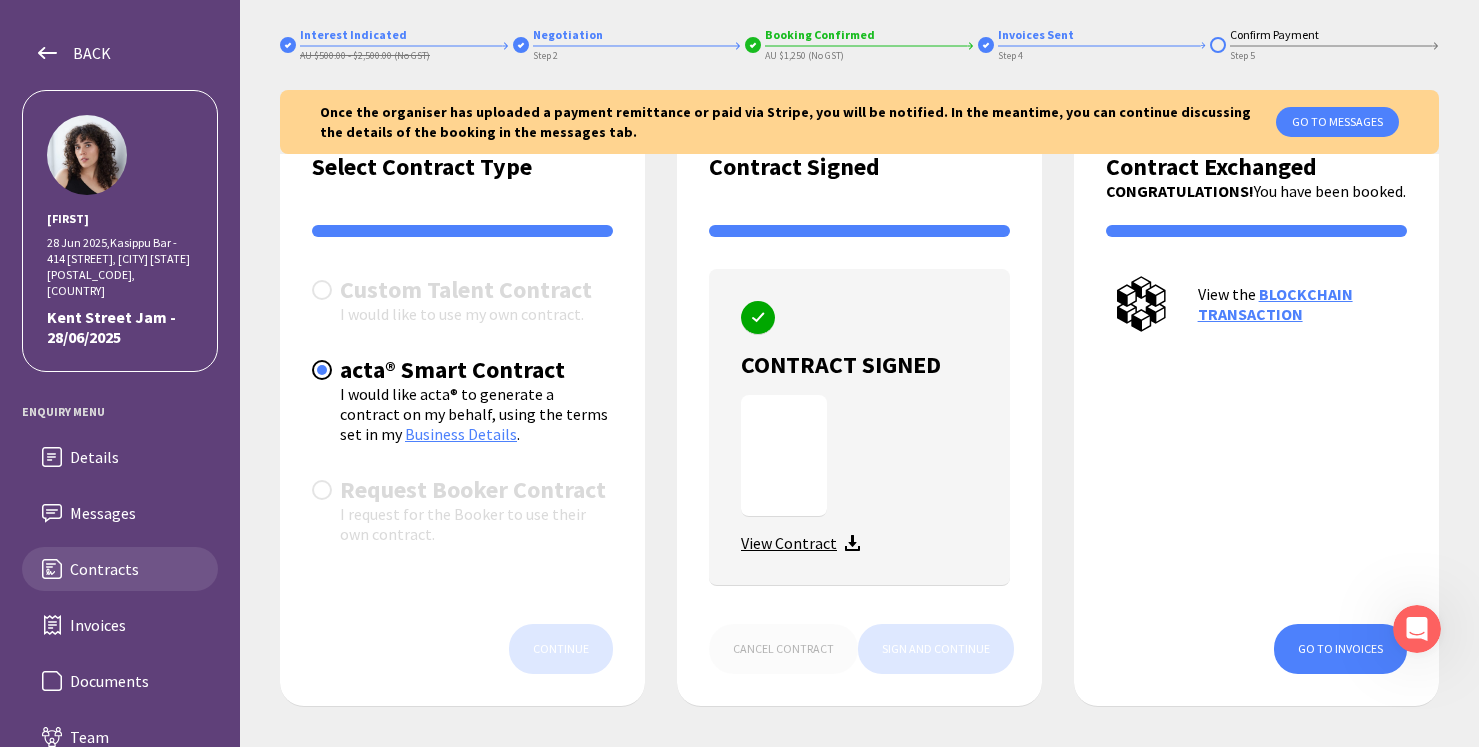 click on "View Contract" at bounding box center (789, 543) 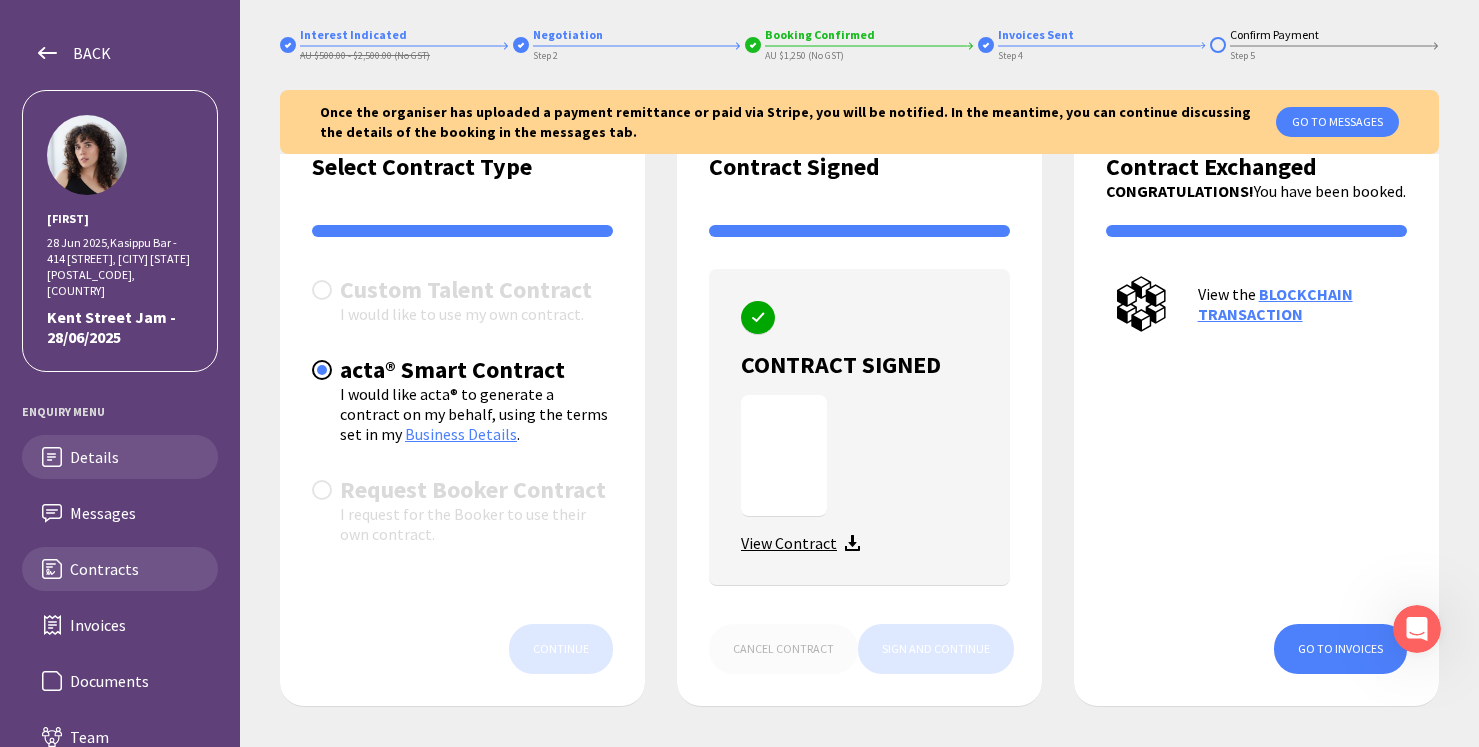 click on "Details" at bounding box center [120, 457] 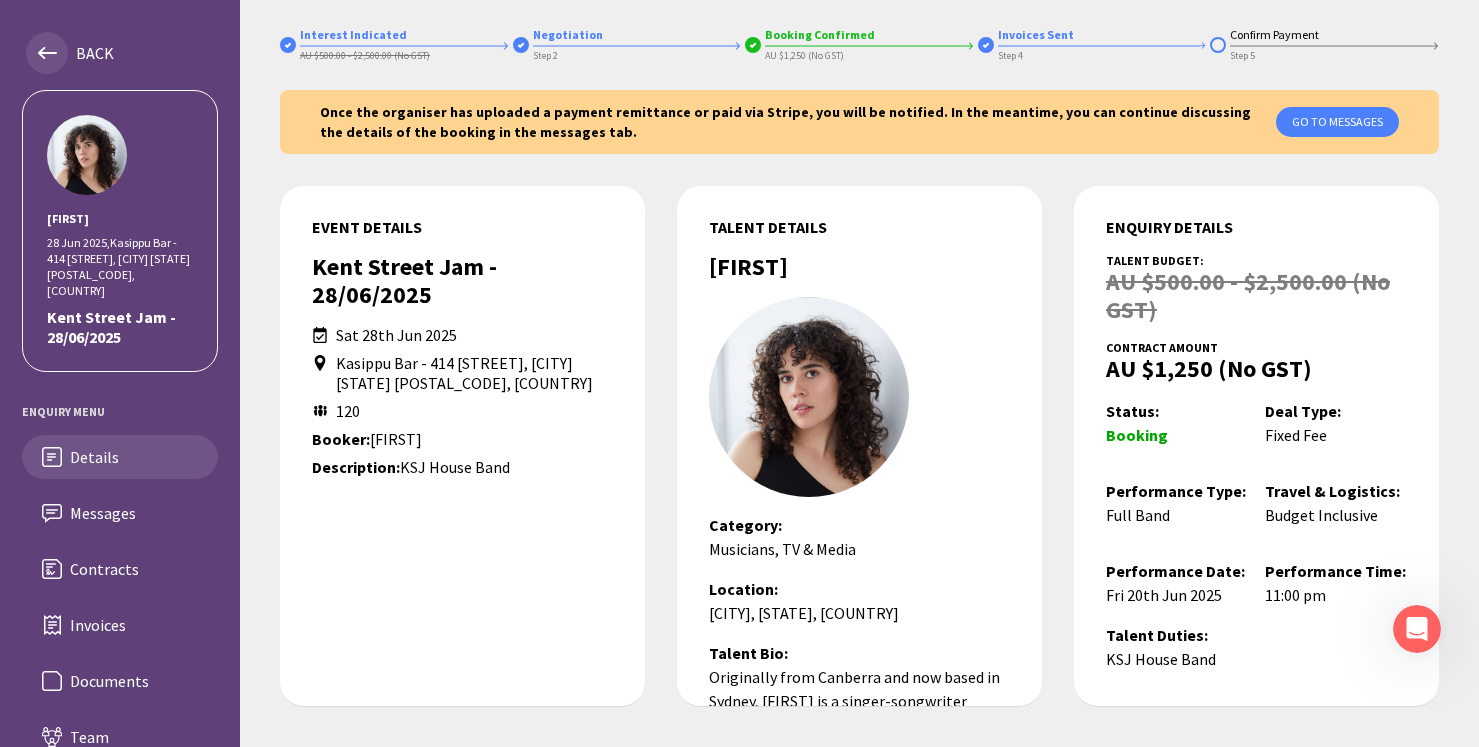 click at bounding box center [47, 53] 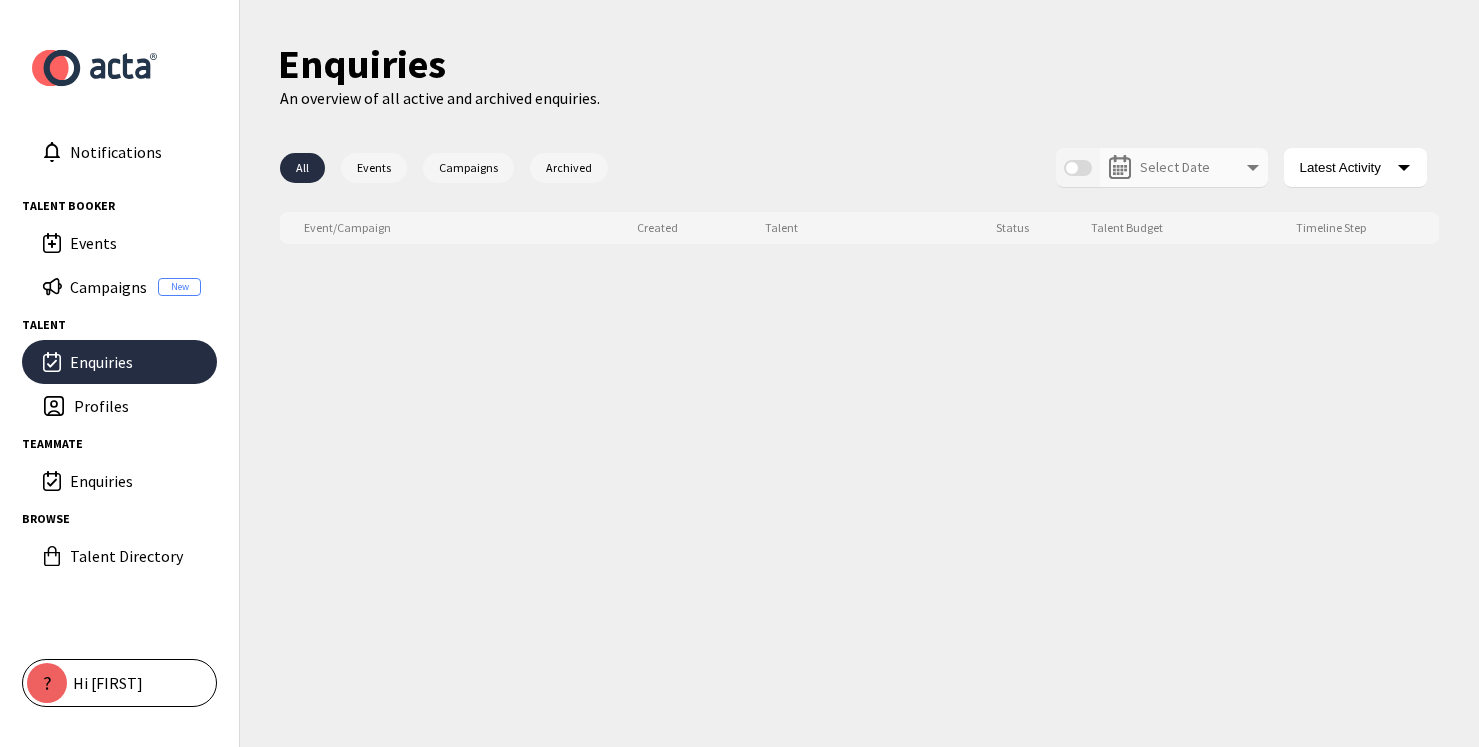 scroll, scrollTop: 0, scrollLeft: 0, axis: both 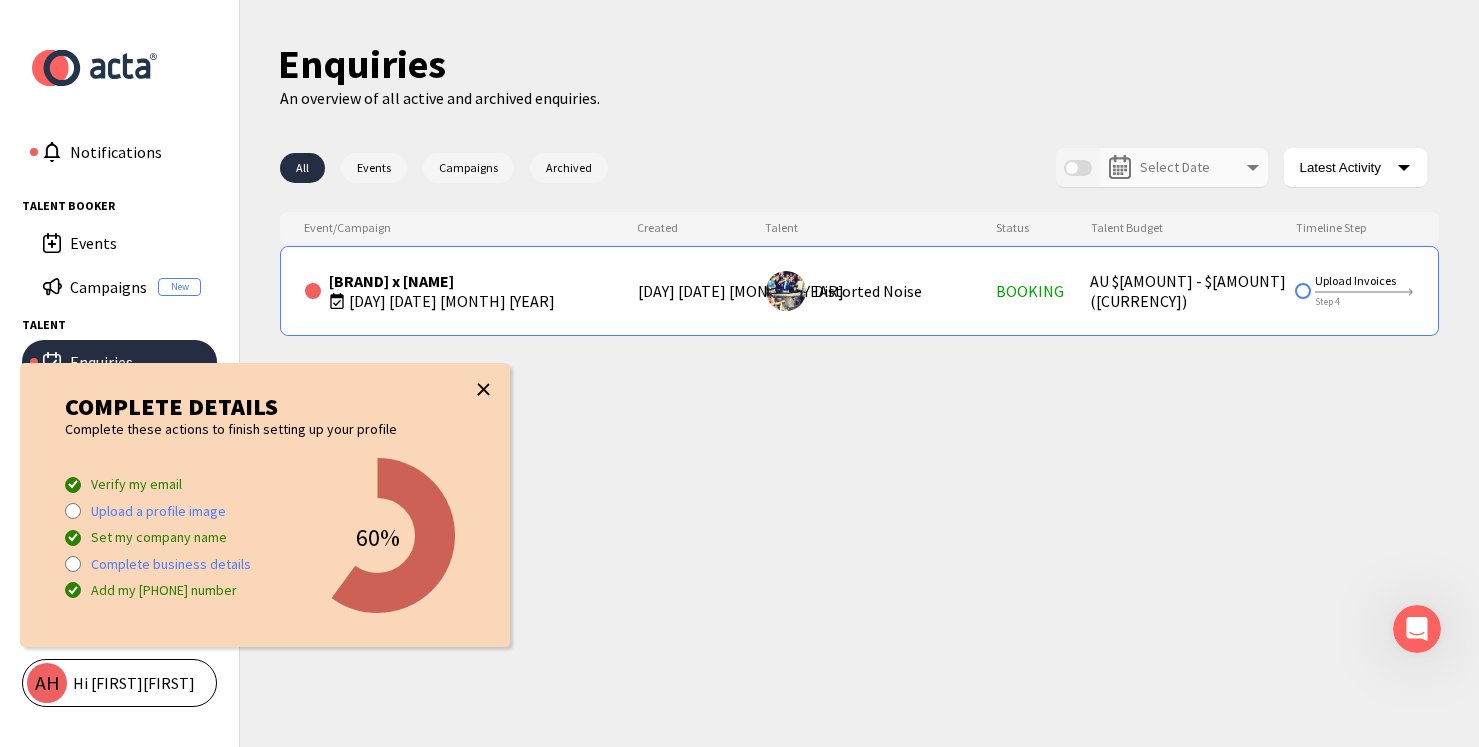 click on "Distorted Noize x Roey" at bounding box center [391, 281] 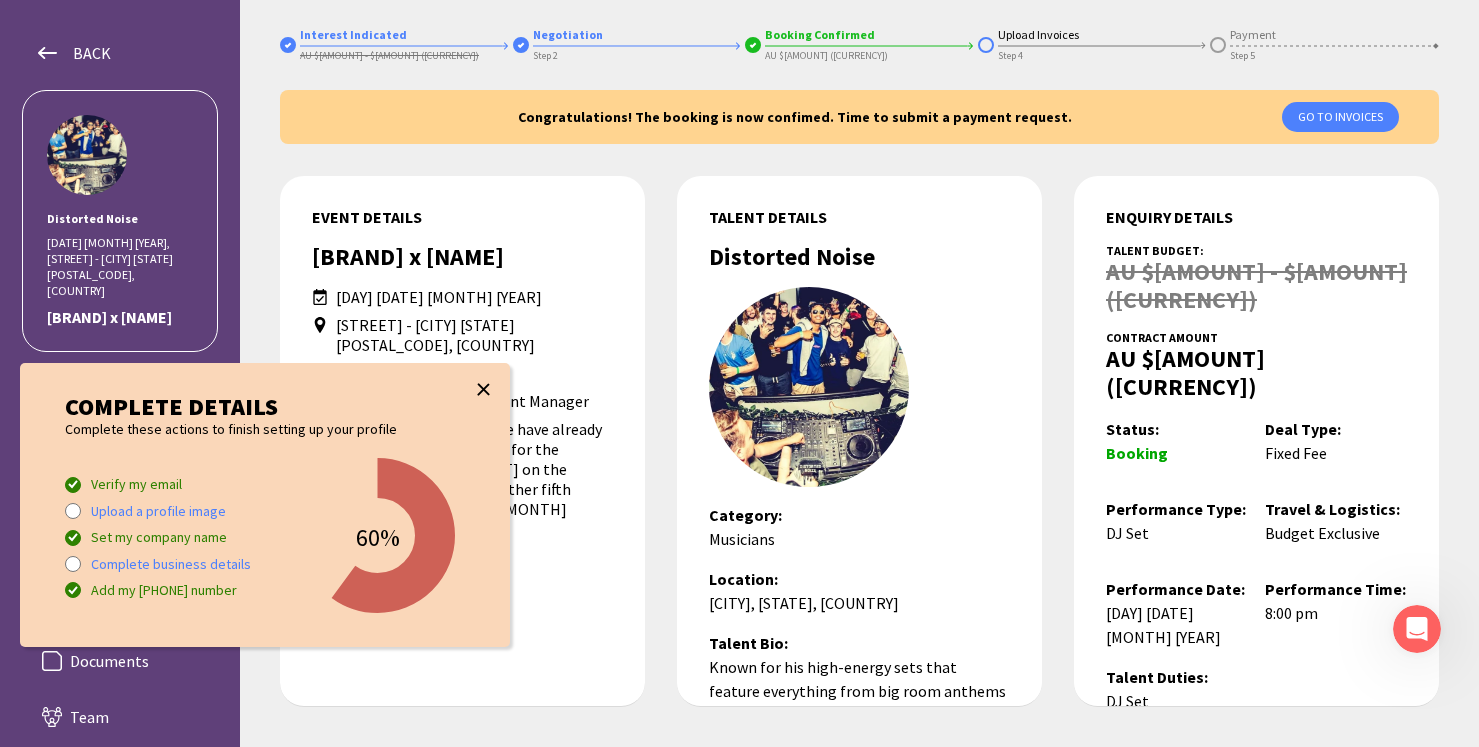 click at bounding box center [483, 389] 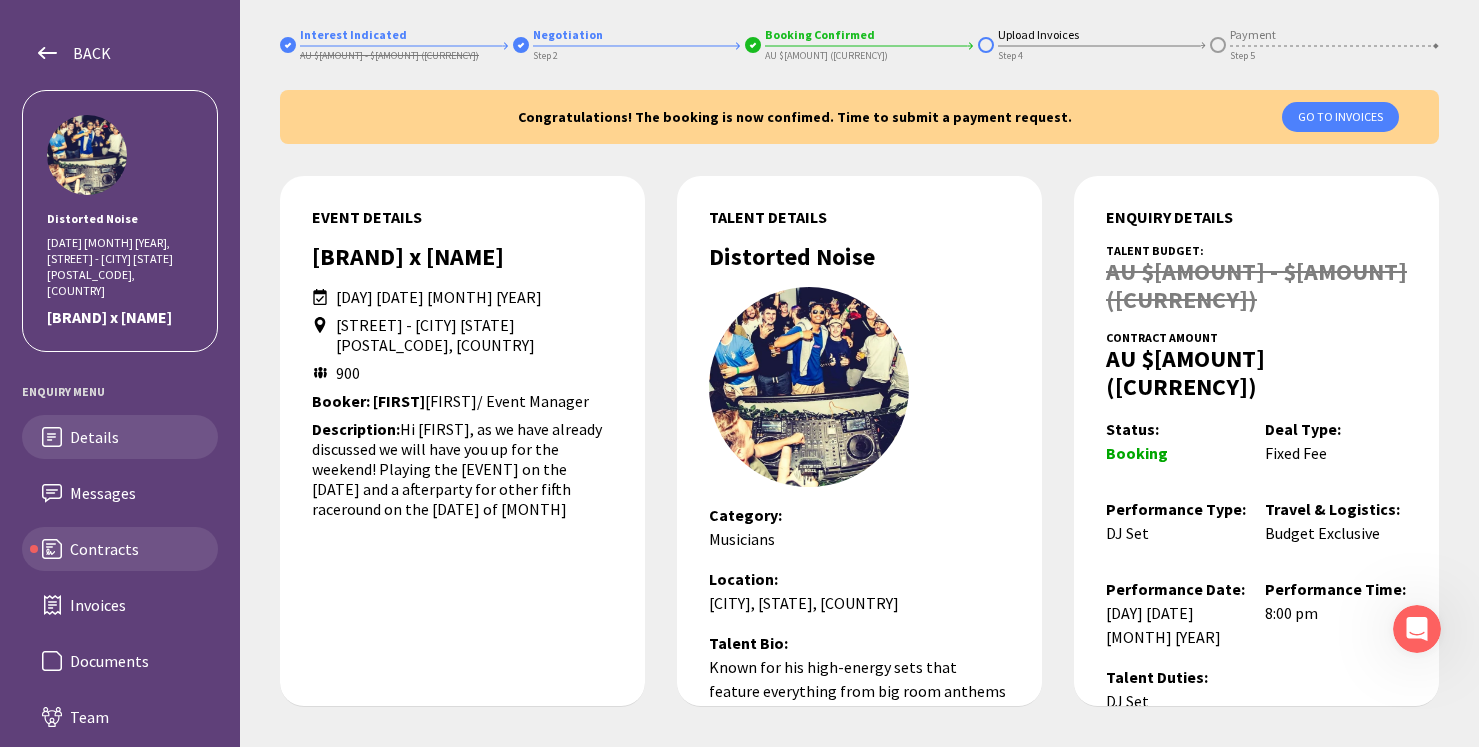 click on "Contracts" at bounding box center (136, 477) 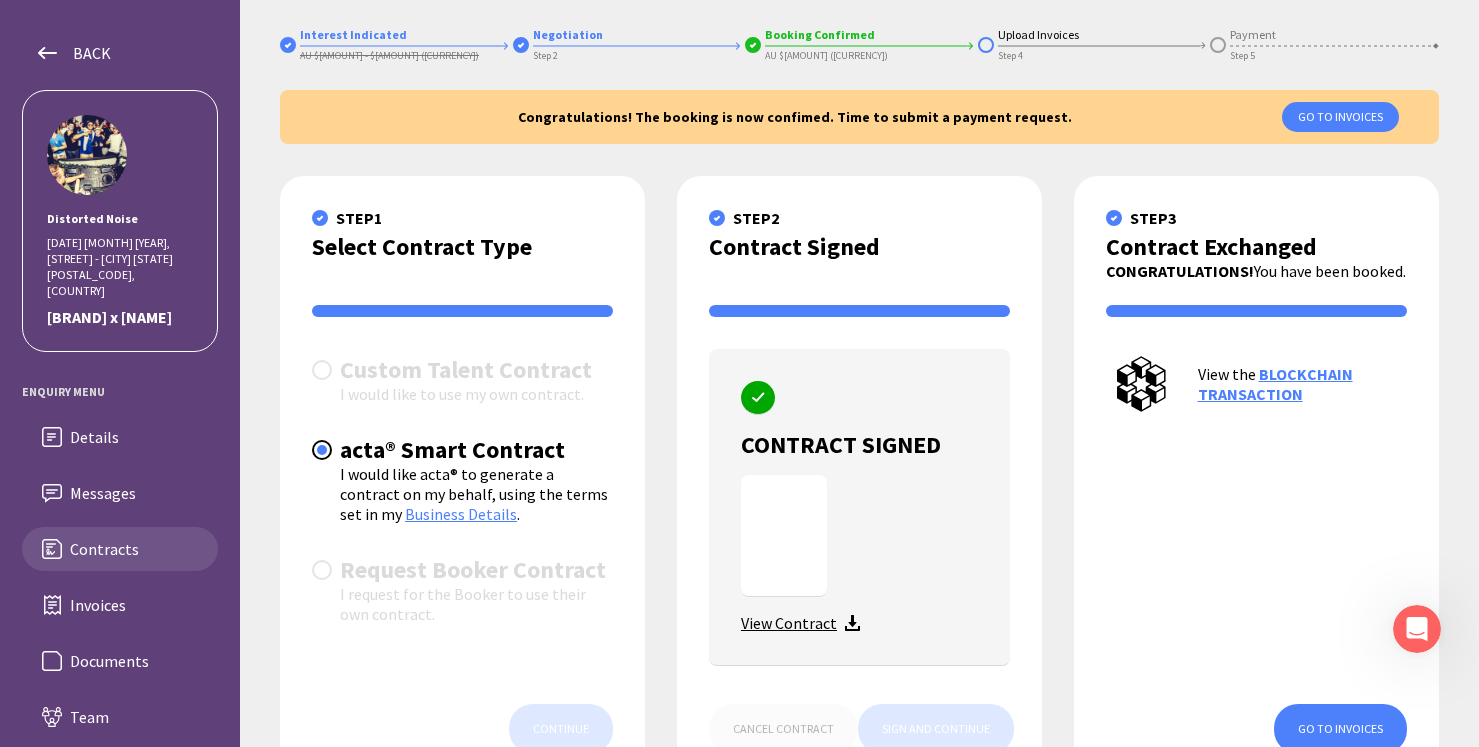 click on "View Contract" at bounding box center [789, 623] 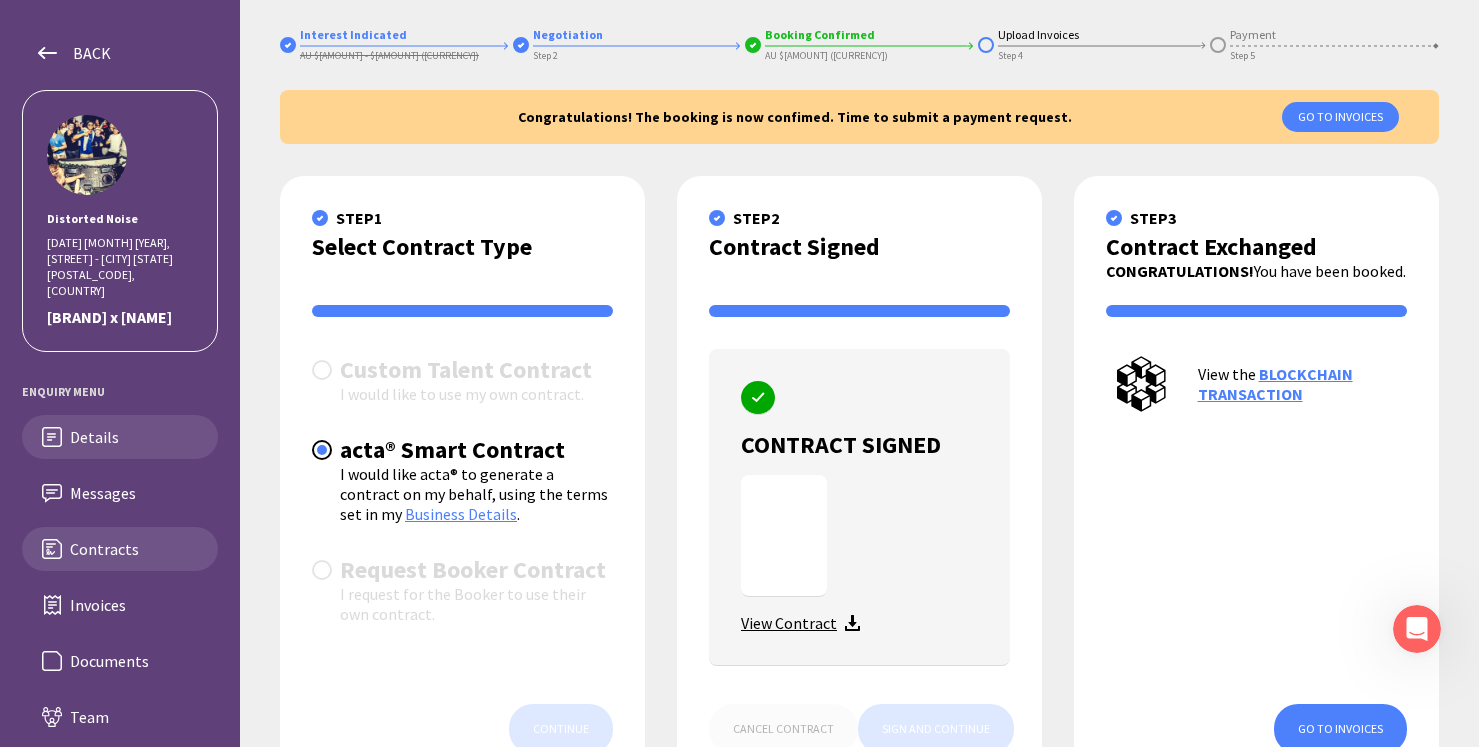click on "Details" at bounding box center (136, 421) 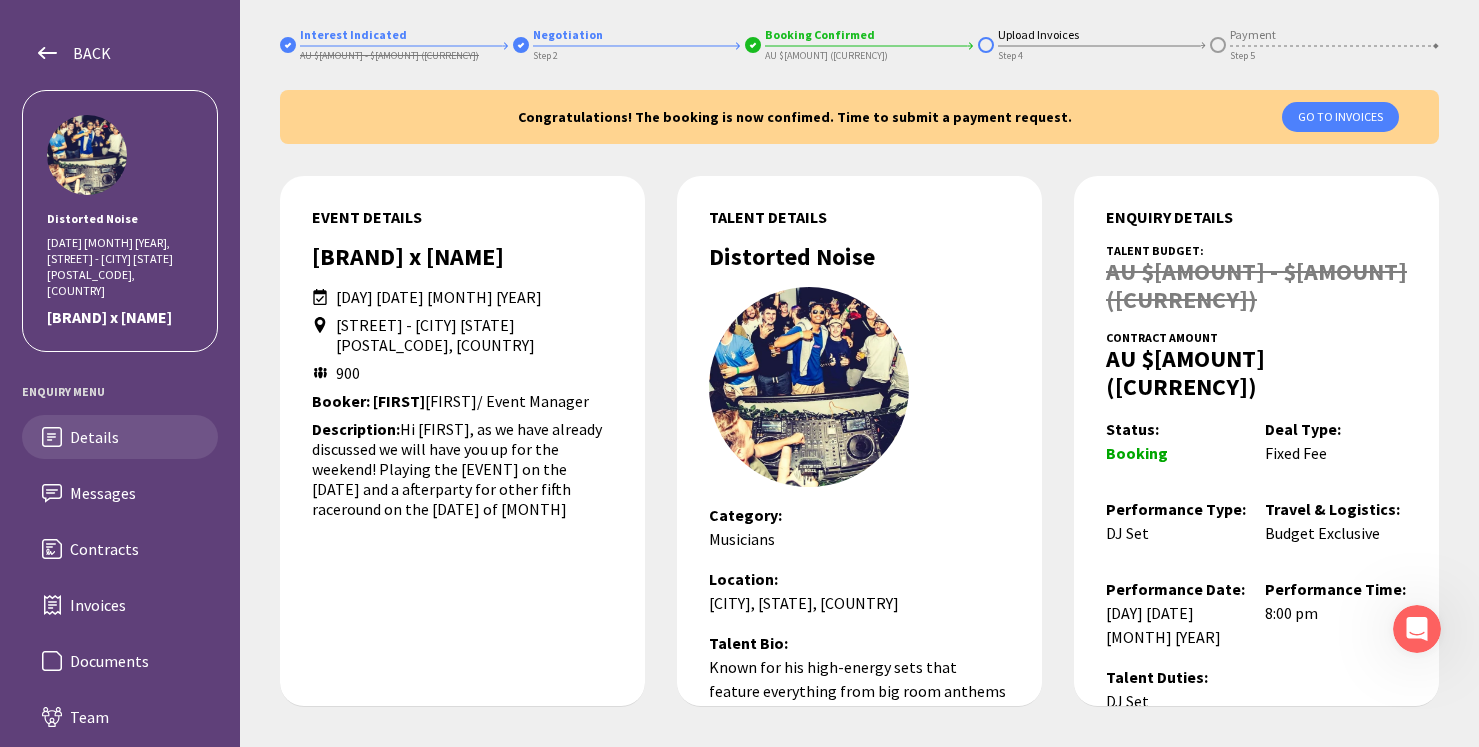 scroll, scrollTop: 0, scrollLeft: 0, axis: both 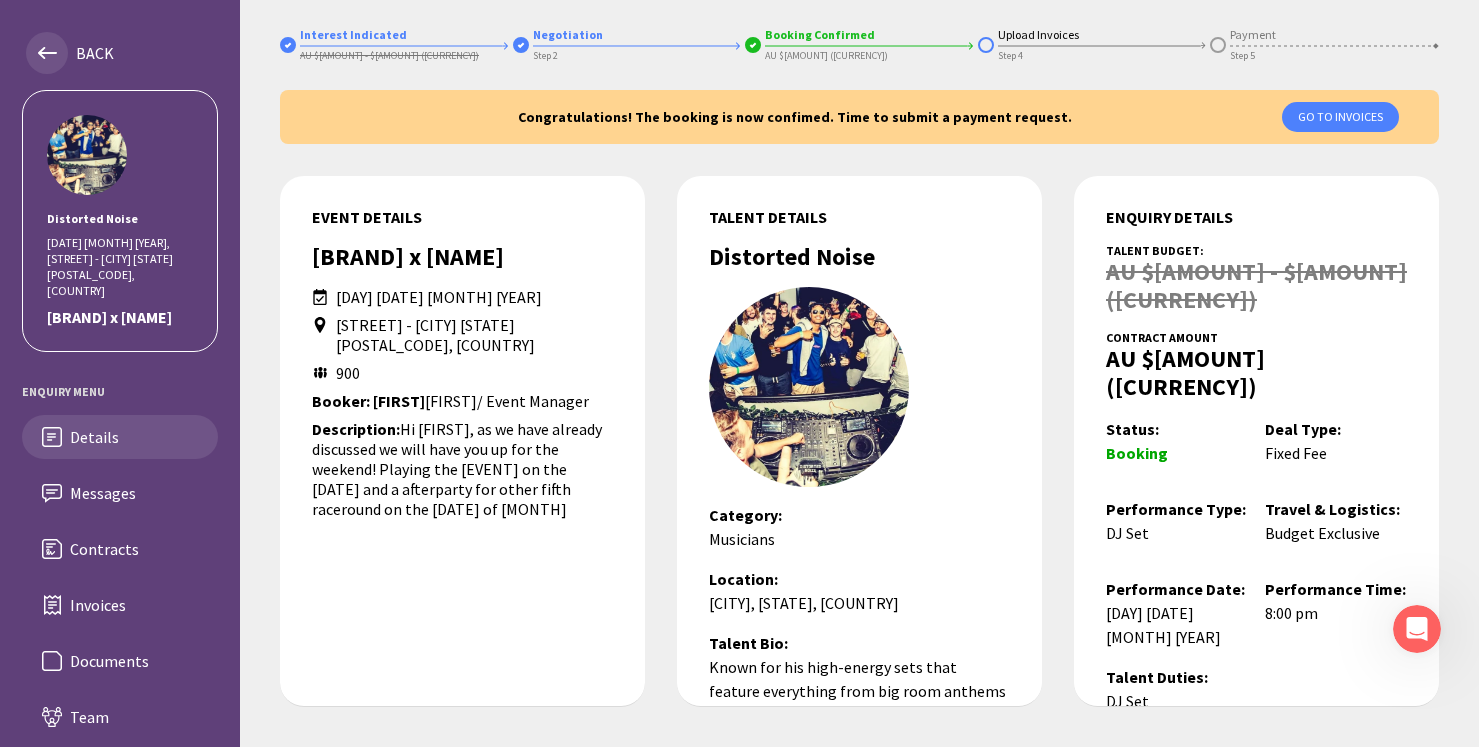 click at bounding box center [47, 53] 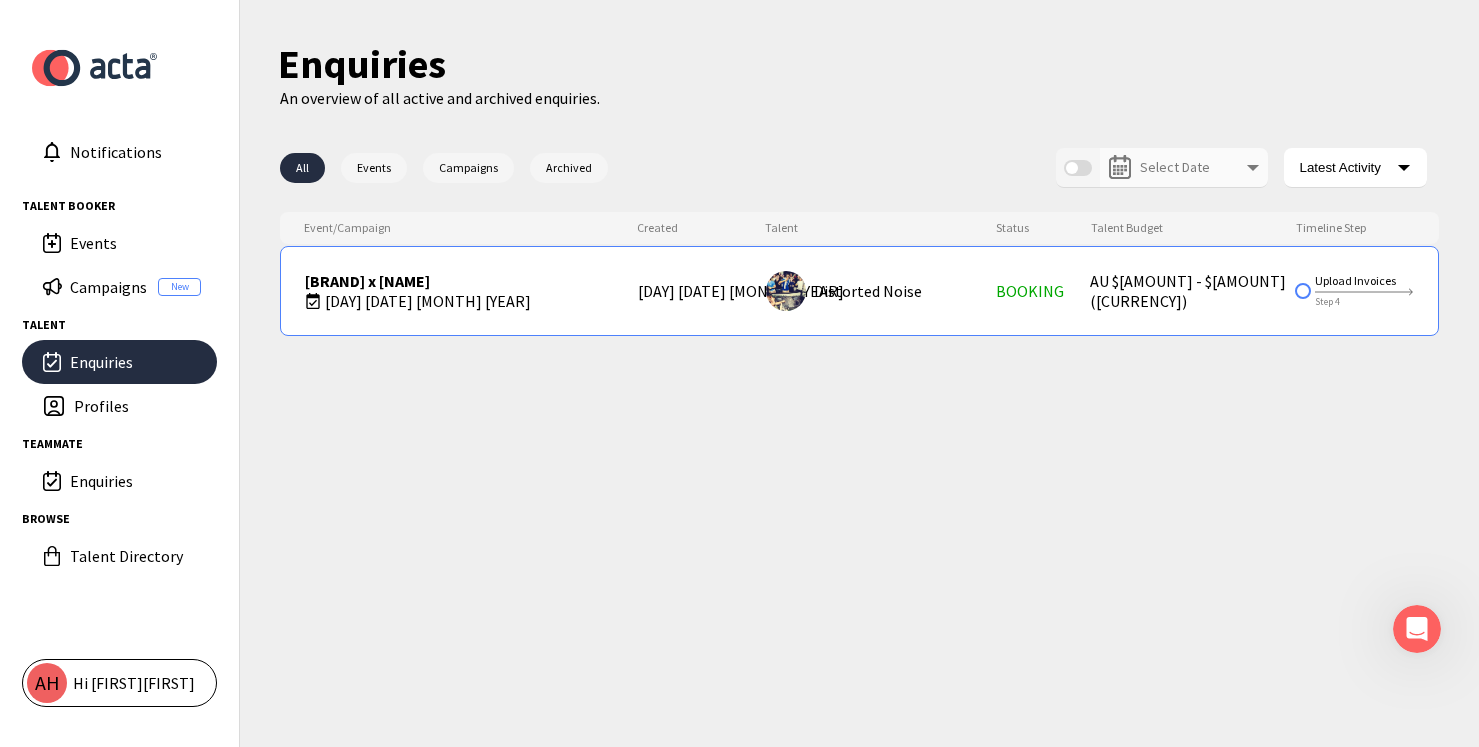 click on "Distorted Noize x Roey" at bounding box center (367, 281) 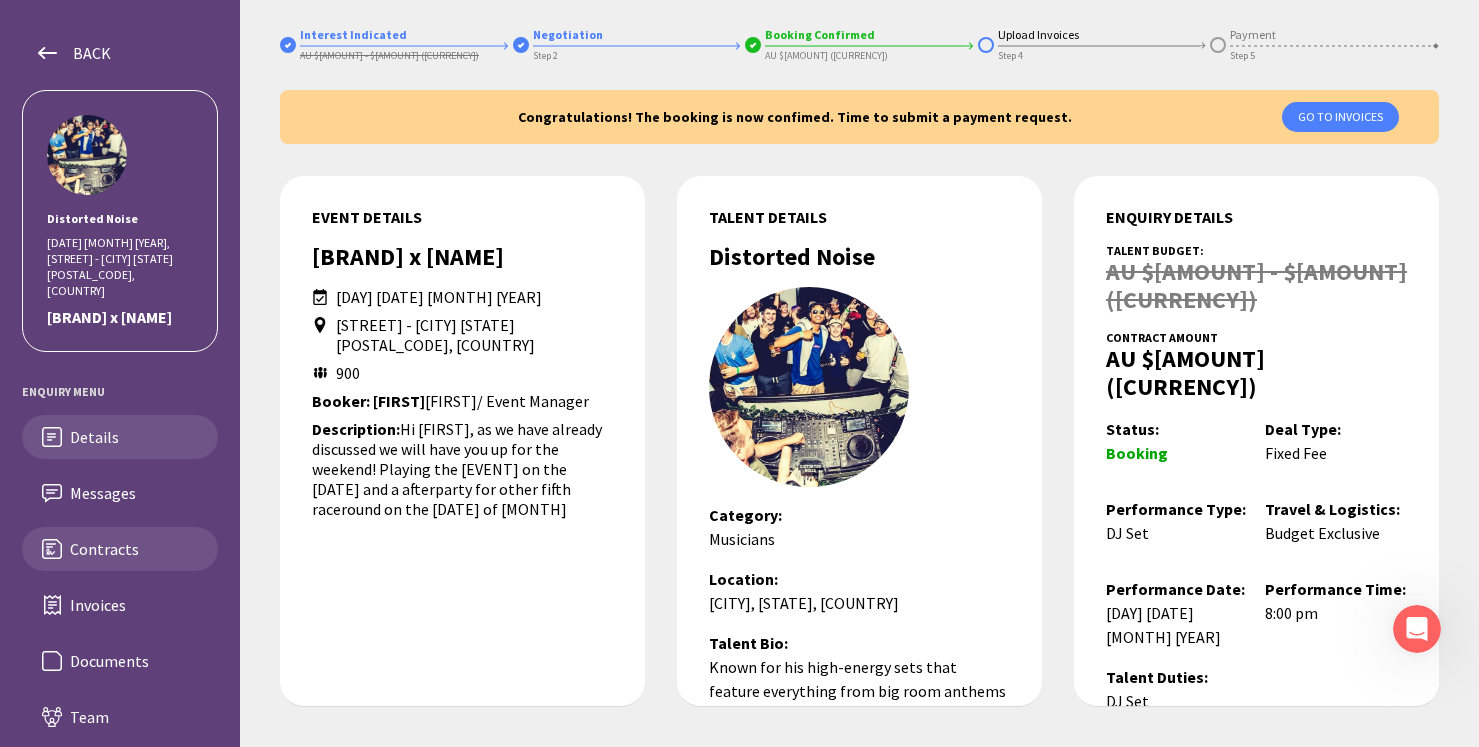 click on "Contracts" at bounding box center [136, 477] 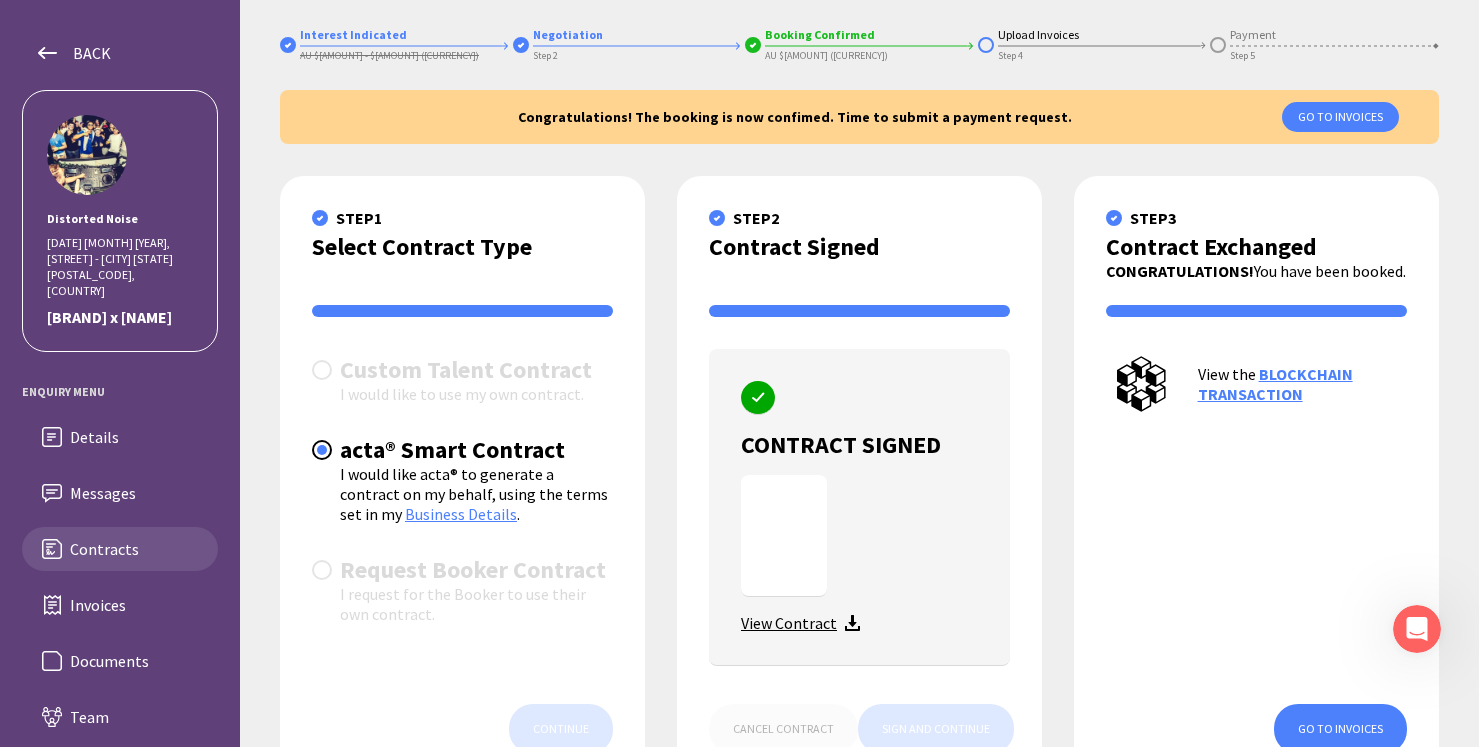 click on "View Contract" at bounding box center [789, 623] 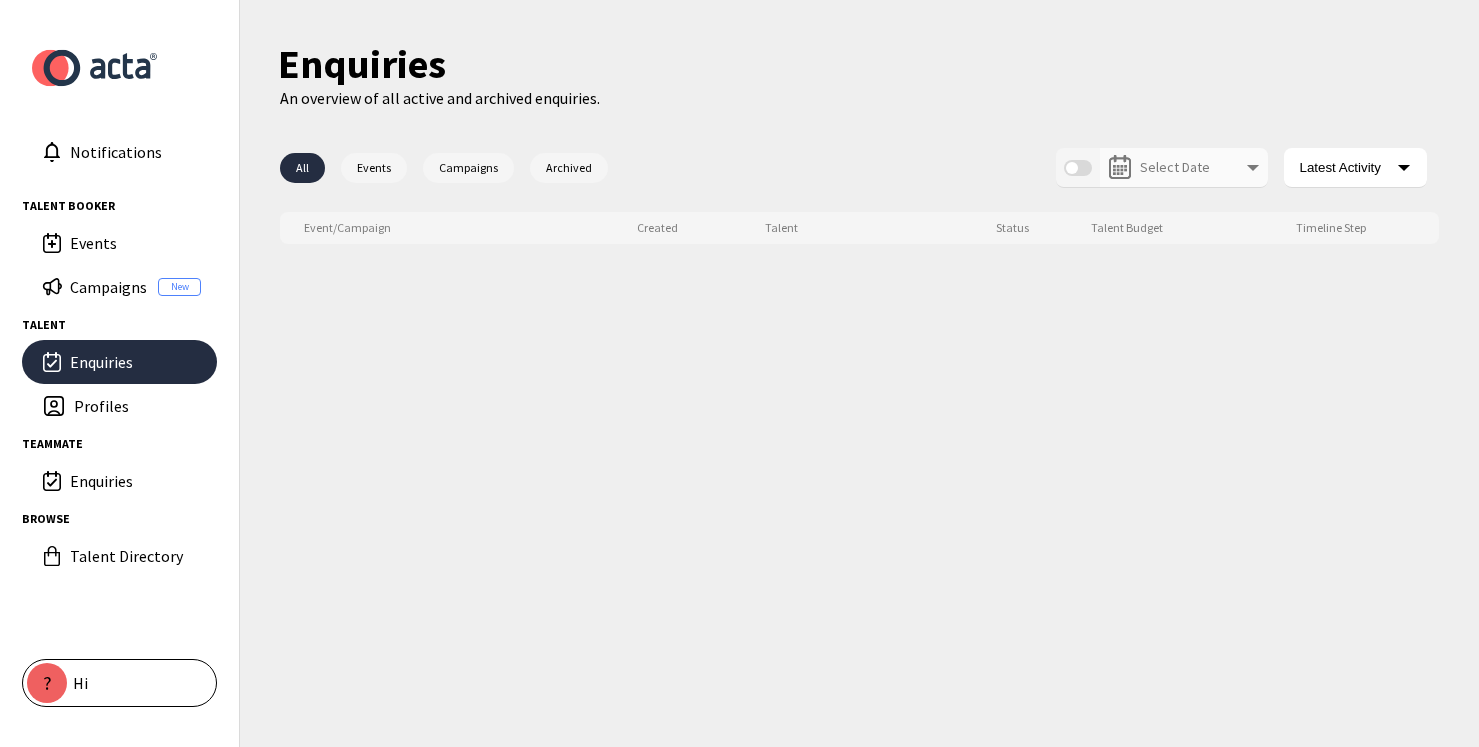 scroll, scrollTop: 0, scrollLeft: 0, axis: both 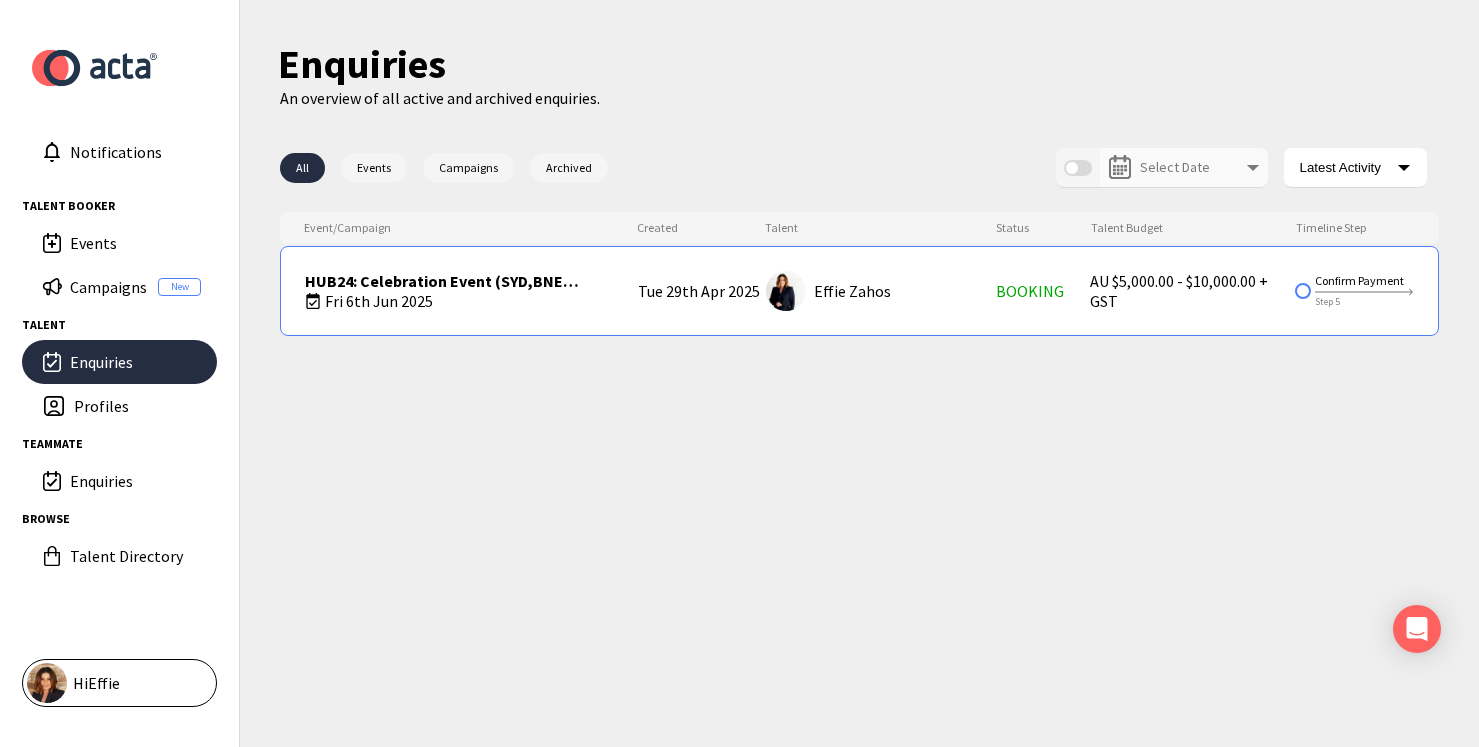 click on "HUB24: Celebration Event (SYD,BNE,MELB) Fri 6th Jun 2025 Tue 29th Apr 2025 Effie Zahos booking AU $5,000.00 - $10,000.00 + GST Confirm Payment Step 5" at bounding box center [859, 291] 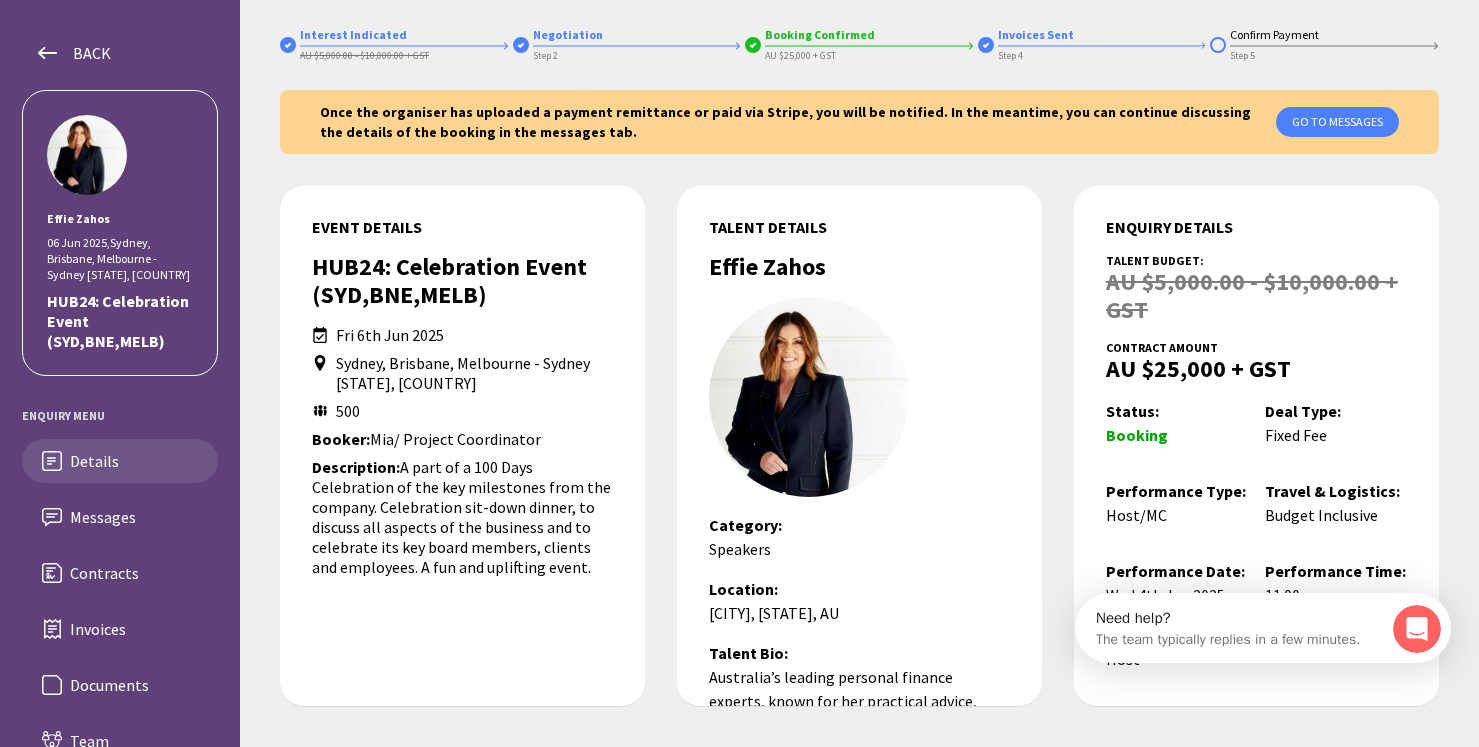 scroll, scrollTop: 0, scrollLeft: 0, axis: both 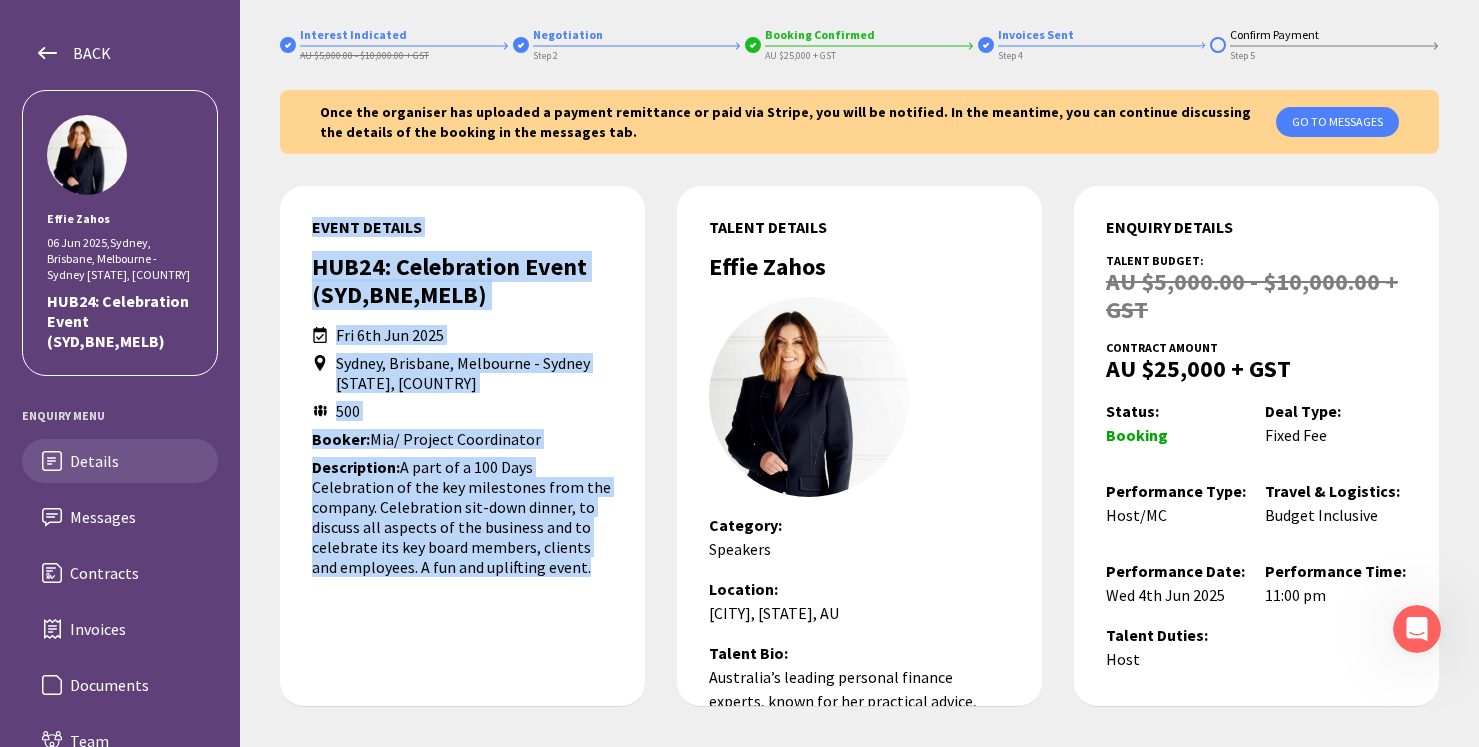 drag, startPoint x: 311, startPoint y: 222, endPoint x: 532, endPoint y: 574, distance: 415.62604 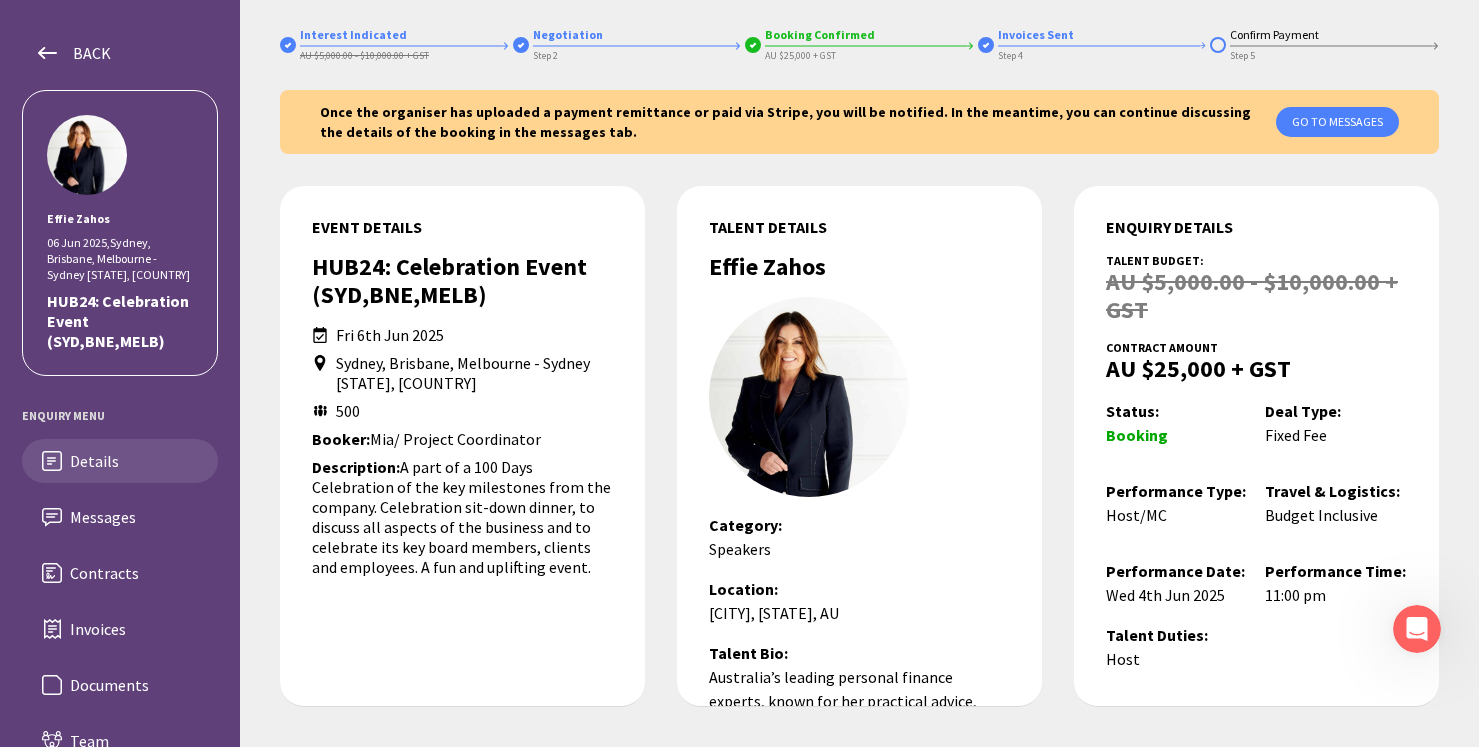 click on "EVENT DETAILS HUB24: Celebration Event (SYD,BNE,MELB) Fri 6th Jun 2025 Sydney,Brisbane,Melbourne - Sydney NSW, Australia 500 Booker:  Mia  / Project Coordinator Description:  A part of a 100 Days Celebration of the key milestones from the company. Celebration sit-down dinner, to discuss all aspects of the business and to celebrate its key board members, clients and employees. A fun and uplifting event." at bounding box center [462, 446] 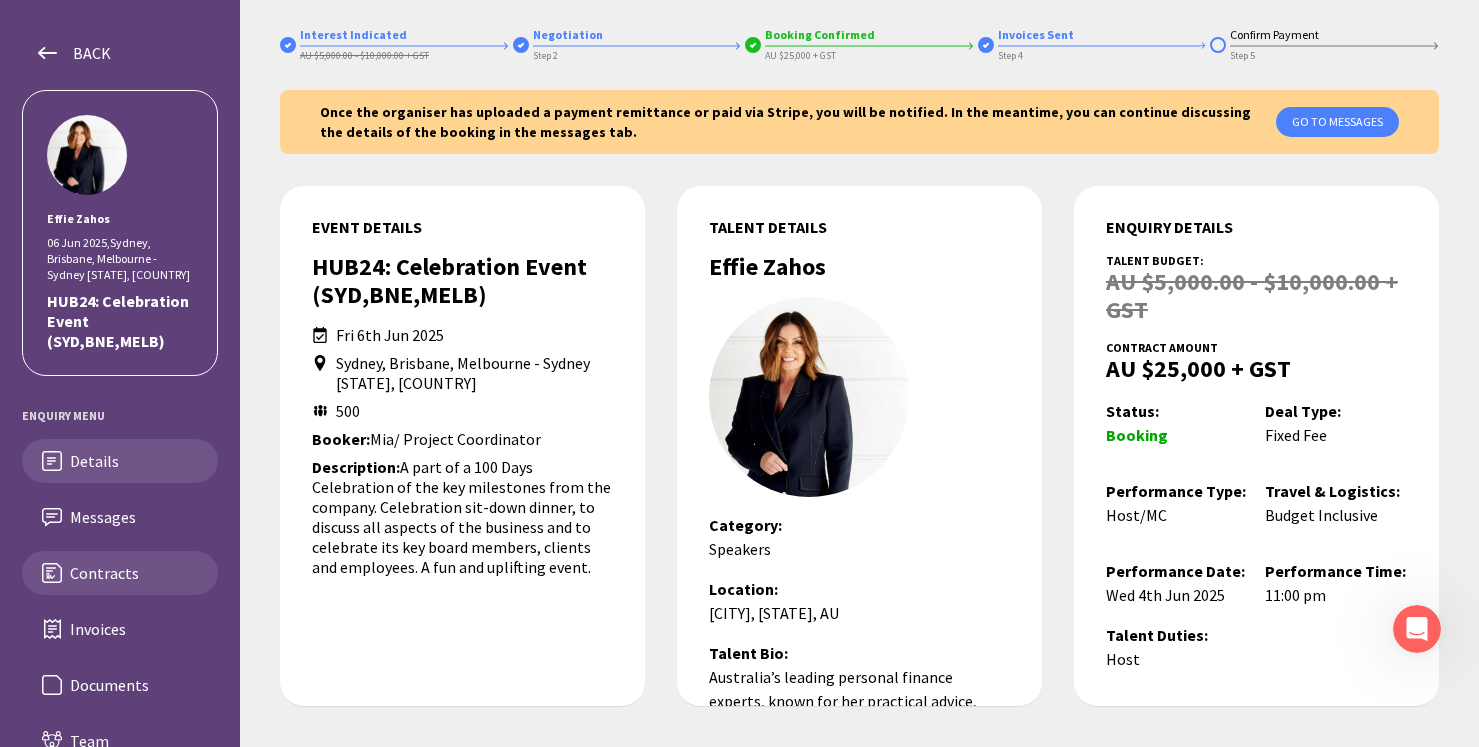click on "Contracts" at bounding box center (136, 517) 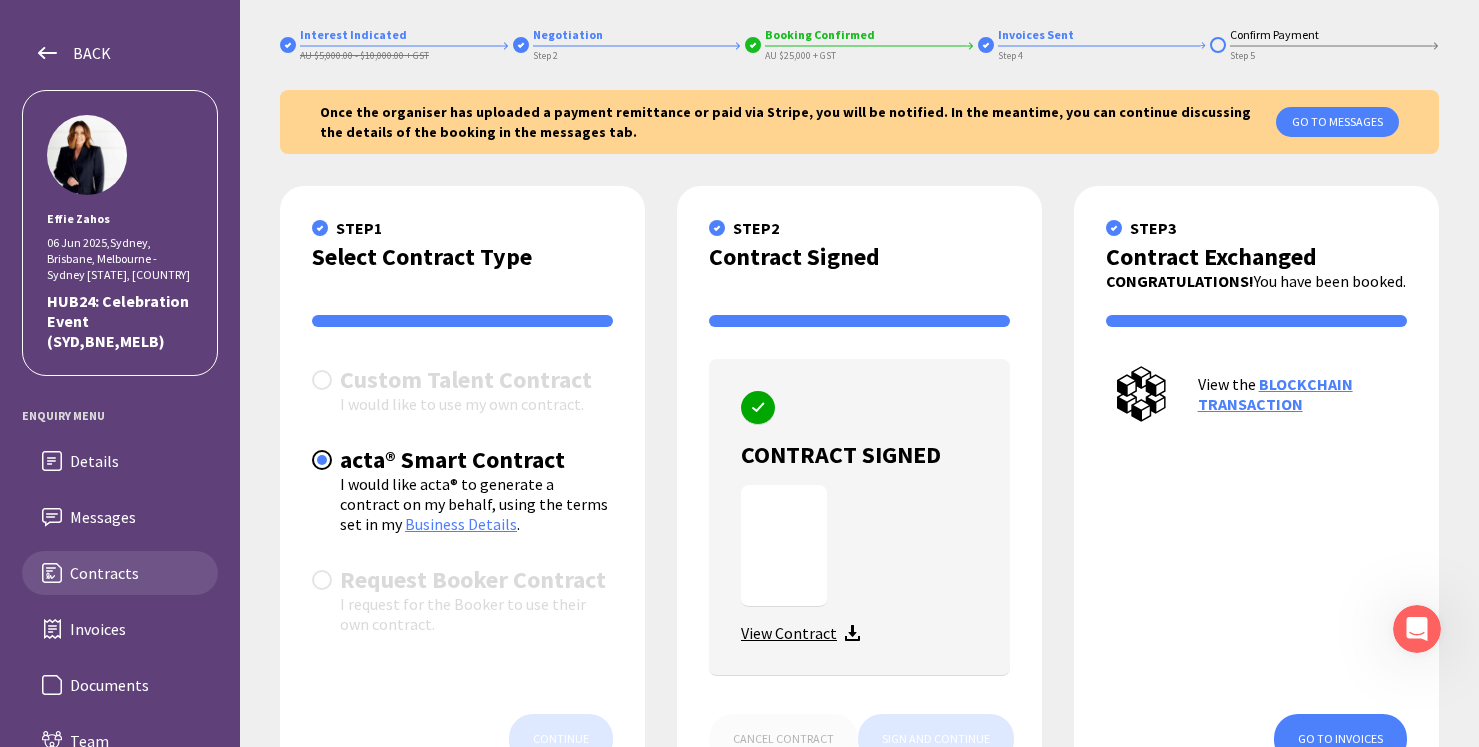 scroll, scrollTop: 80, scrollLeft: 0, axis: vertical 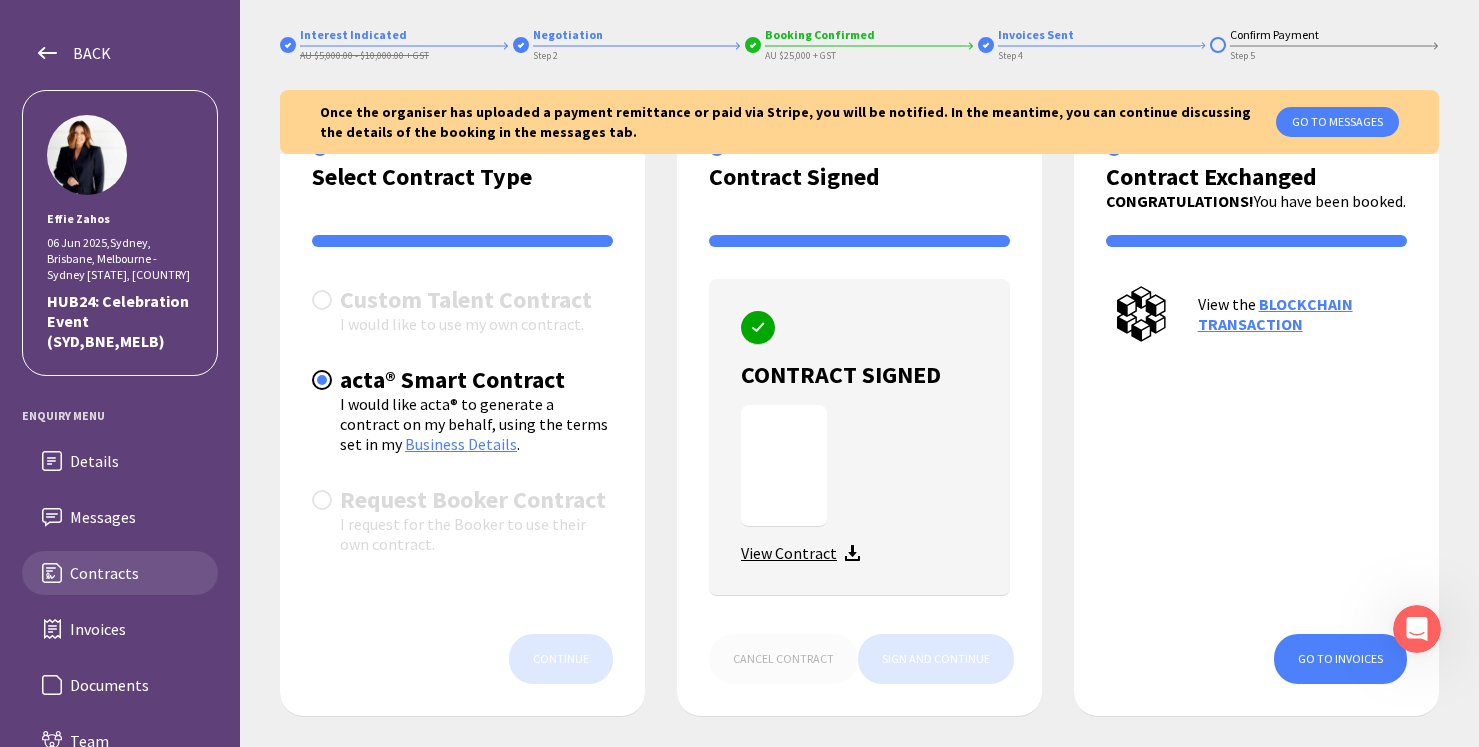 click on "View Contract" at bounding box center (789, 553) 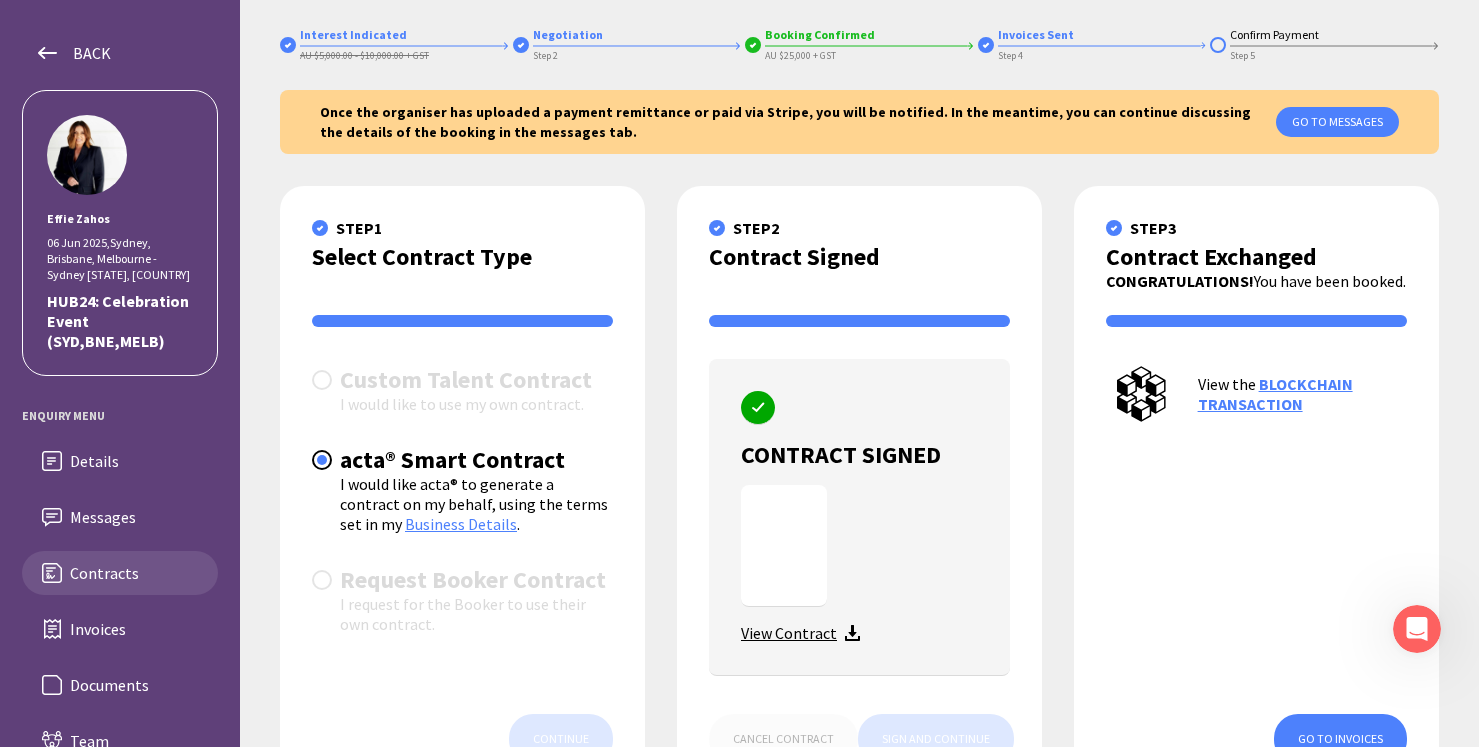 scroll, scrollTop: 0, scrollLeft: 0, axis: both 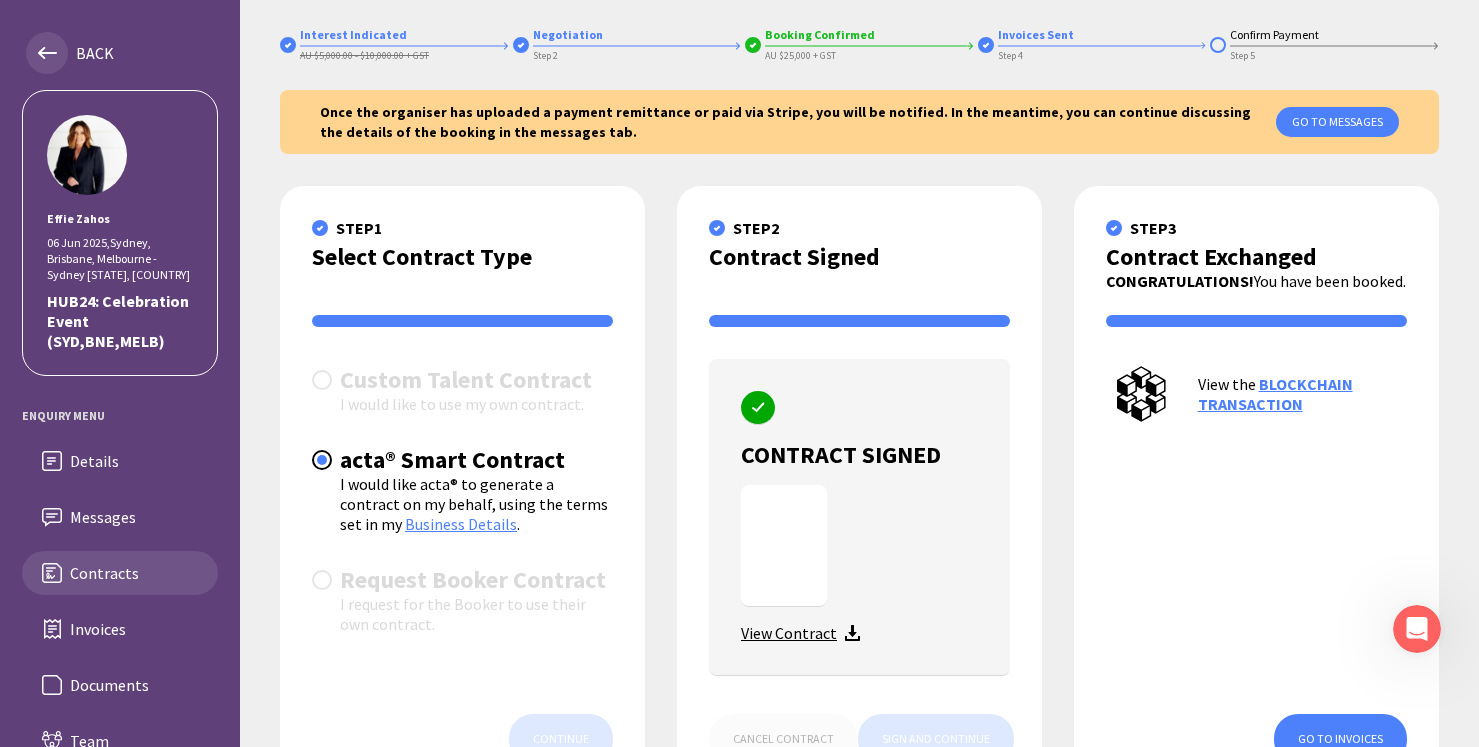click at bounding box center [47, 53] 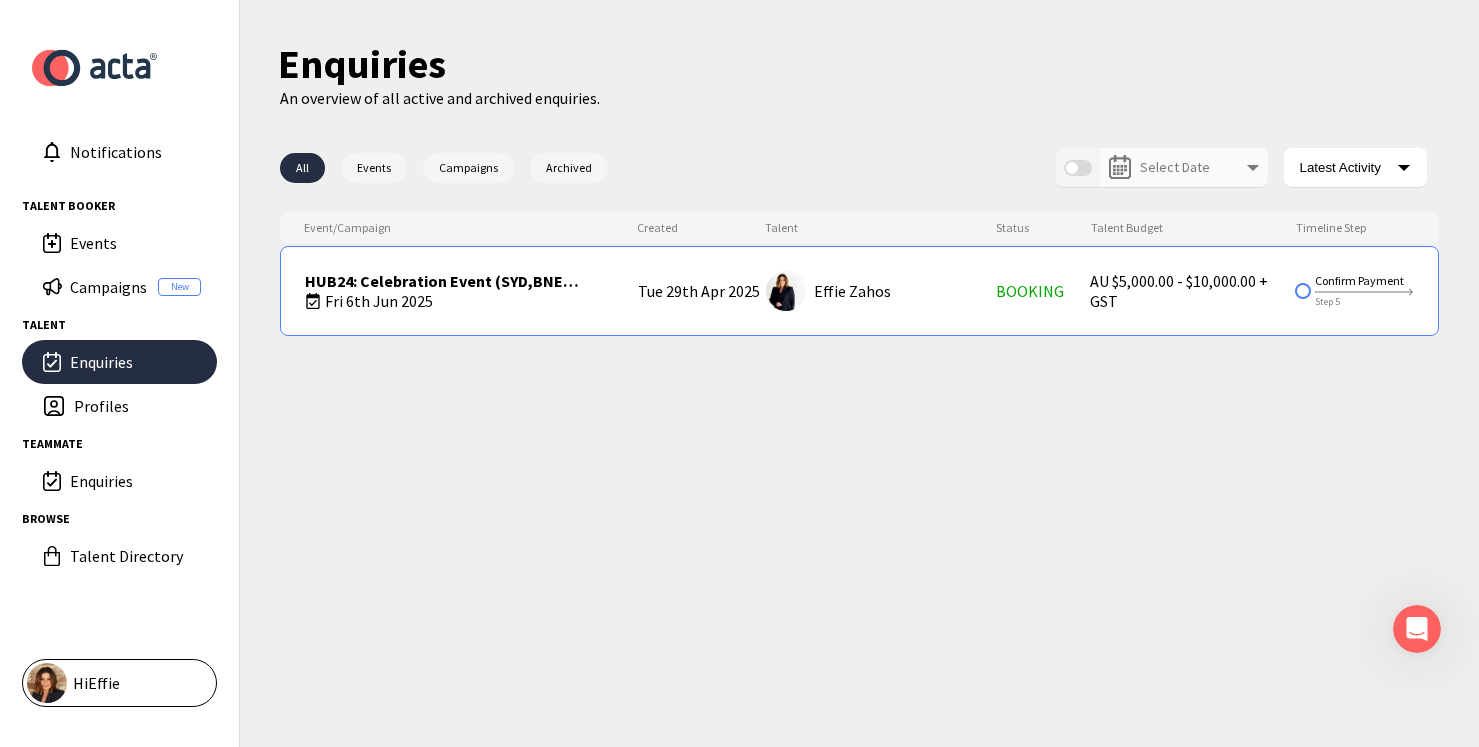 click on "Fri 6th Jun 2025" at bounding box center [443, 301] 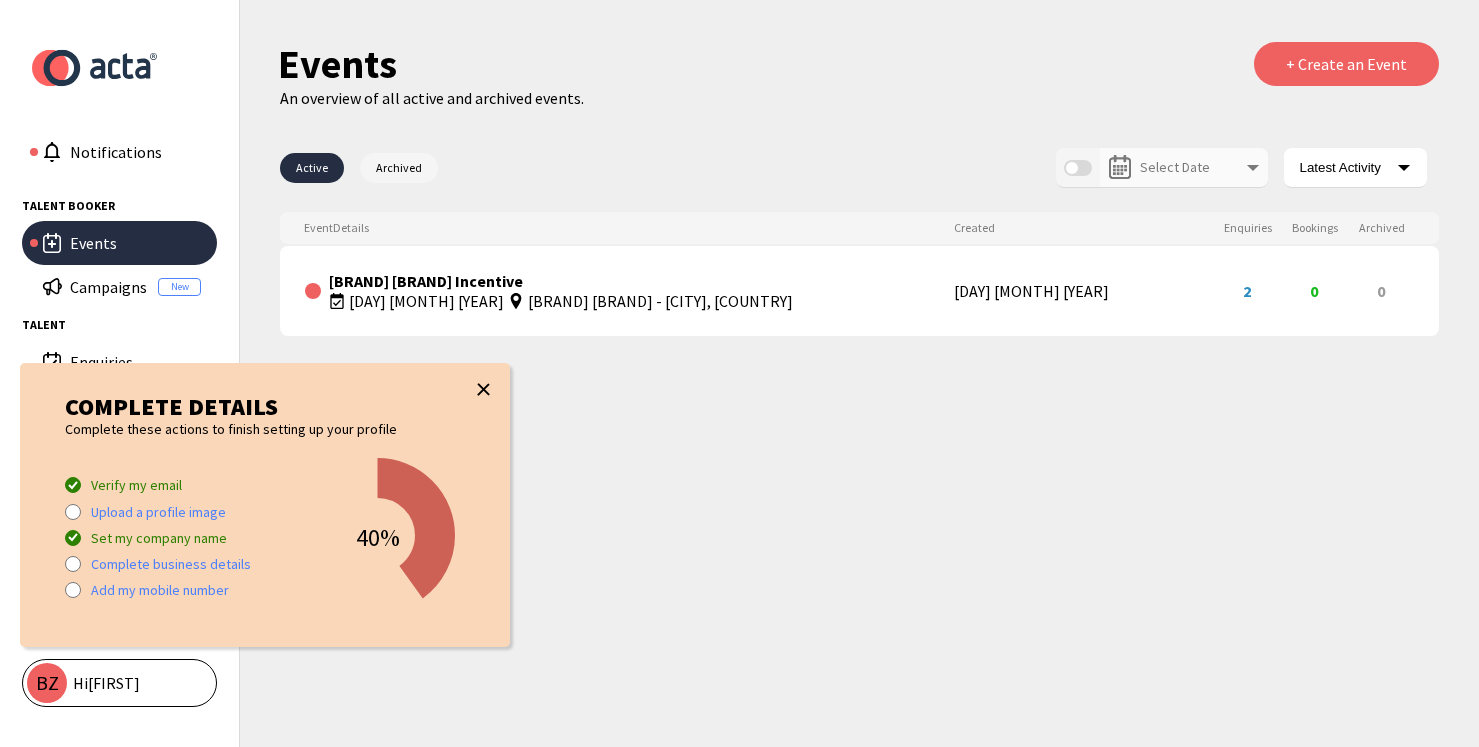 scroll, scrollTop: 0, scrollLeft: 0, axis: both 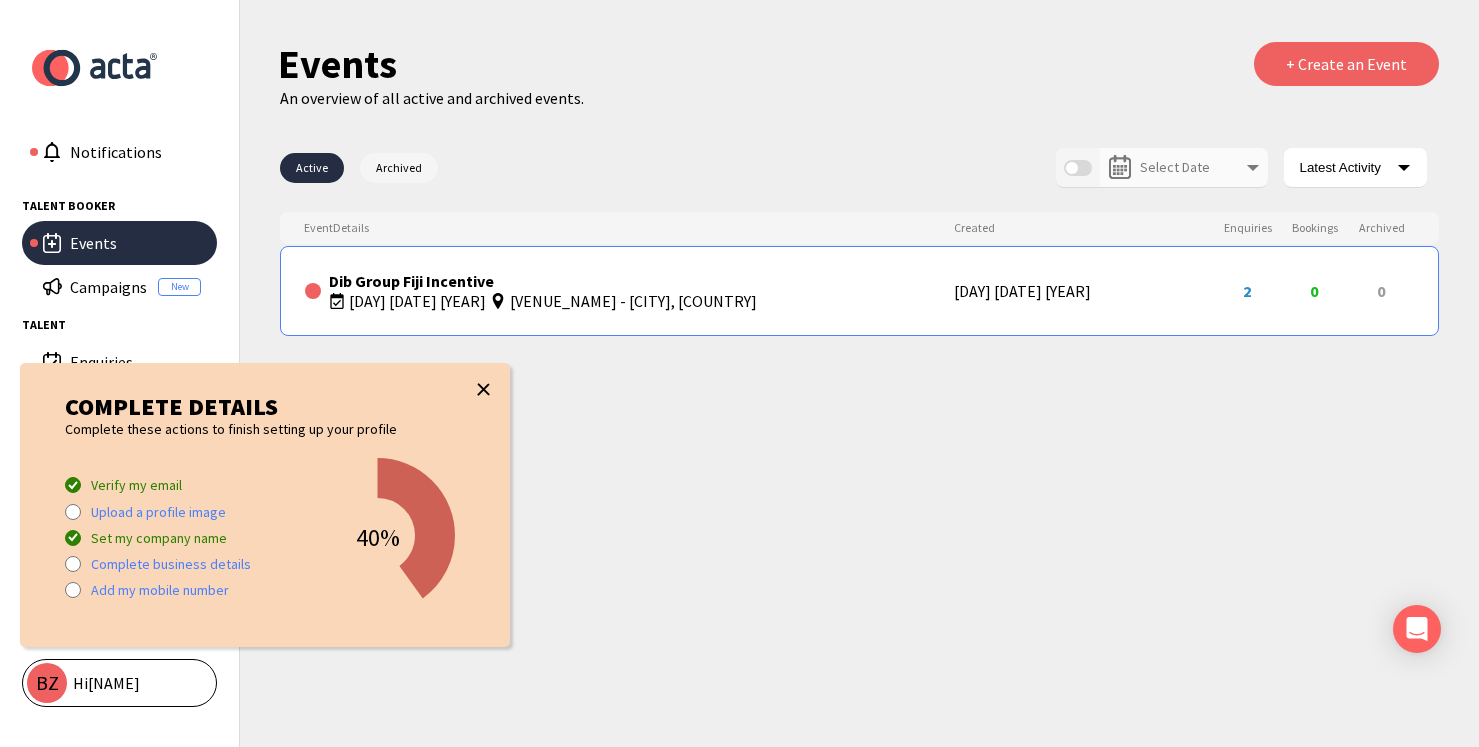 click on "Dib Group Fiji Incentive" at bounding box center [411, 281] 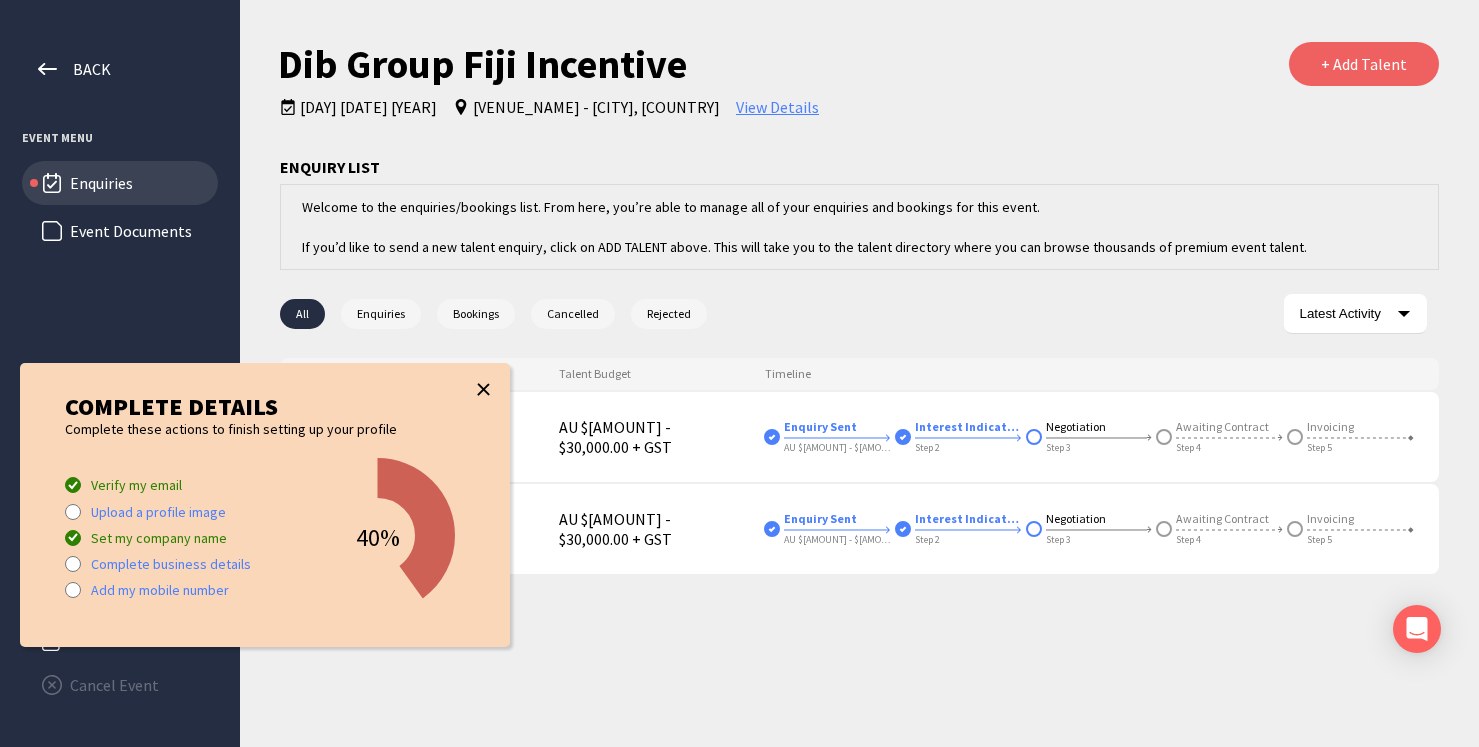 click at bounding box center [483, 389] 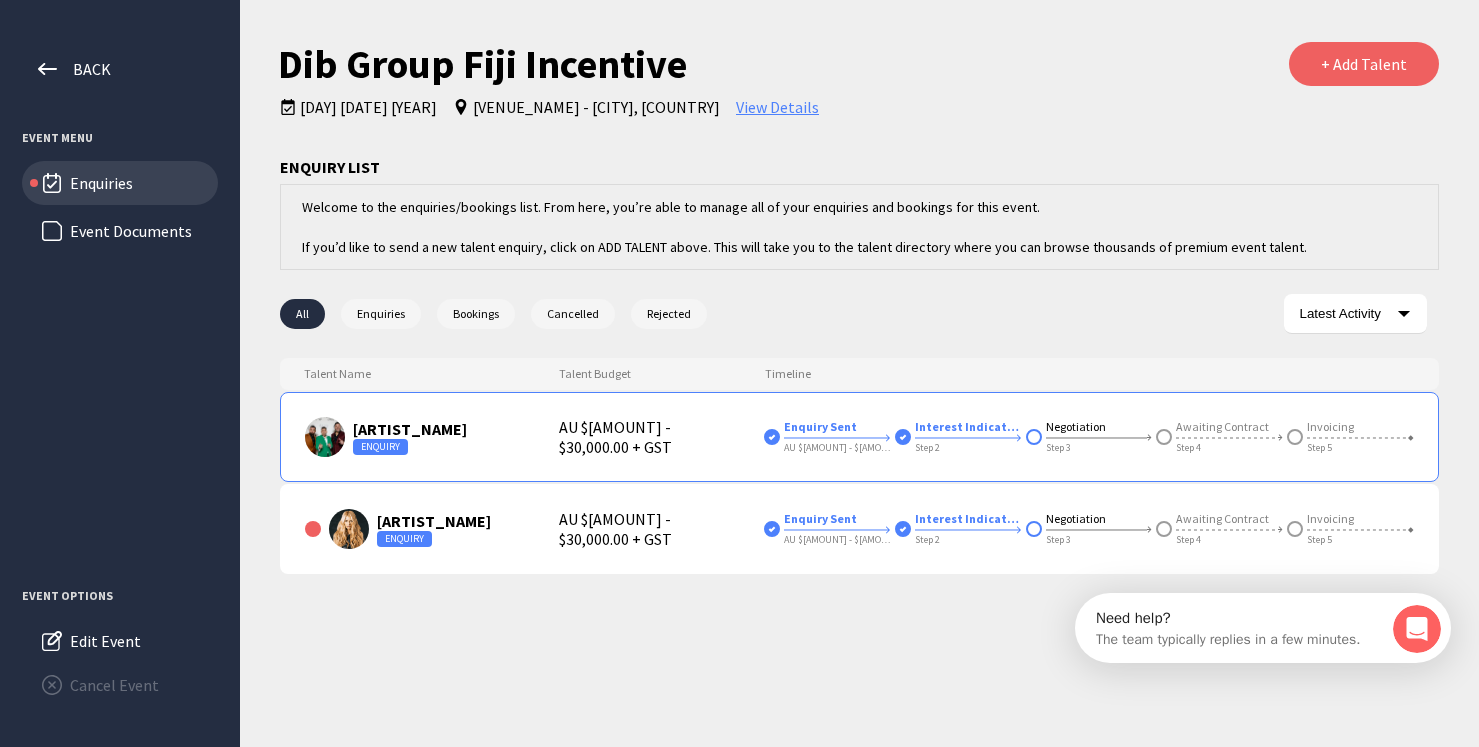 scroll, scrollTop: 0, scrollLeft: 0, axis: both 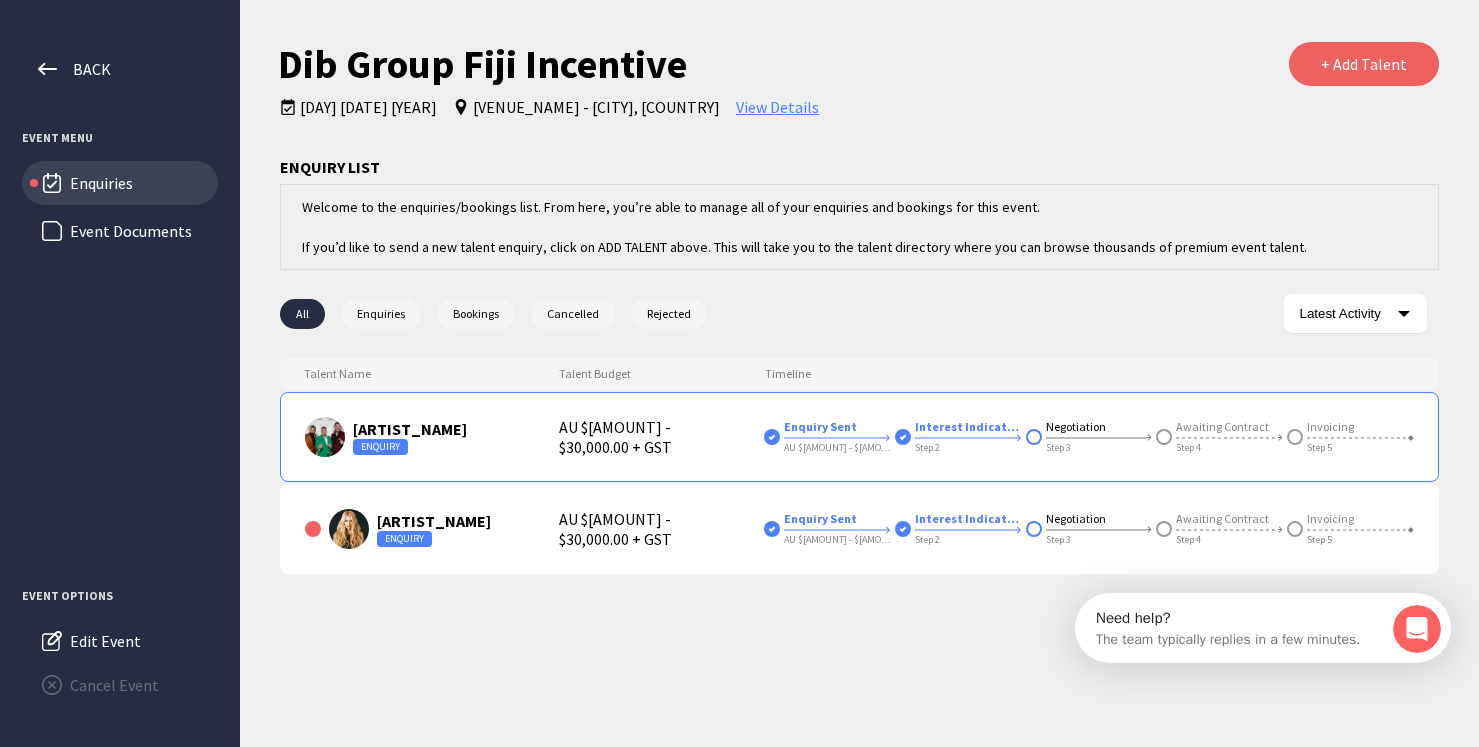 click on "AU $15,000.00  -    $30,000.00 + GST" at bounding box center (661, 437) 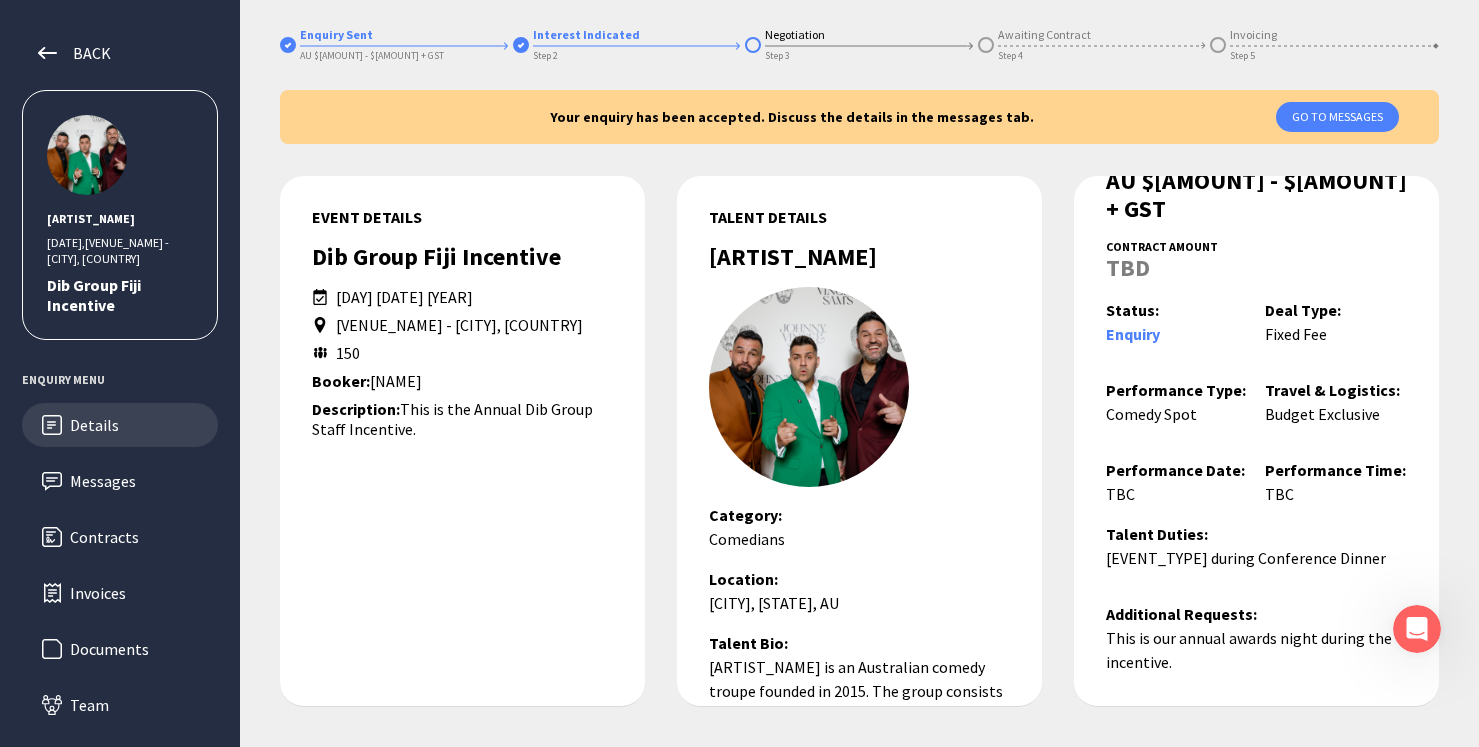 scroll, scrollTop: 91, scrollLeft: 0, axis: vertical 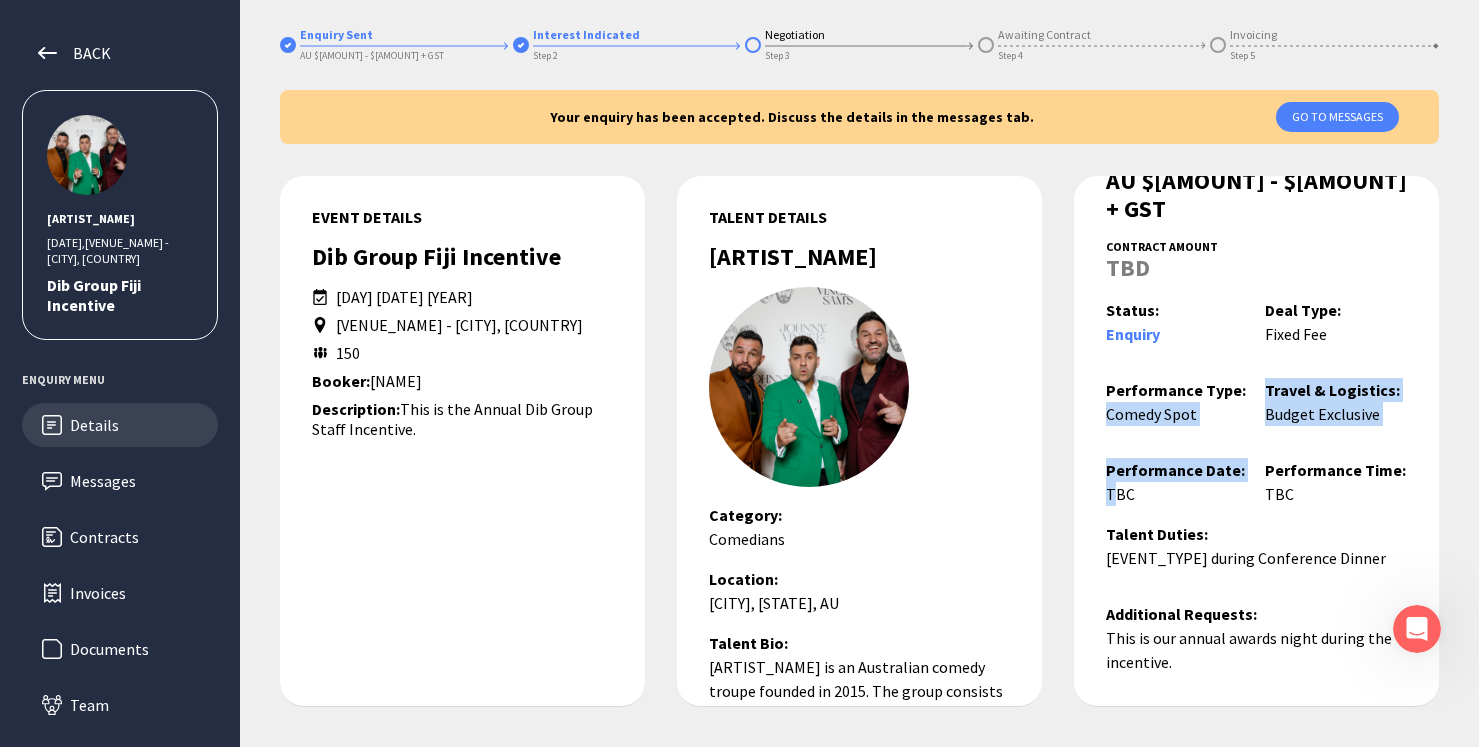 drag, startPoint x: 1105, startPoint y: 494, endPoint x: 1116, endPoint y: 497, distance: 11.401754 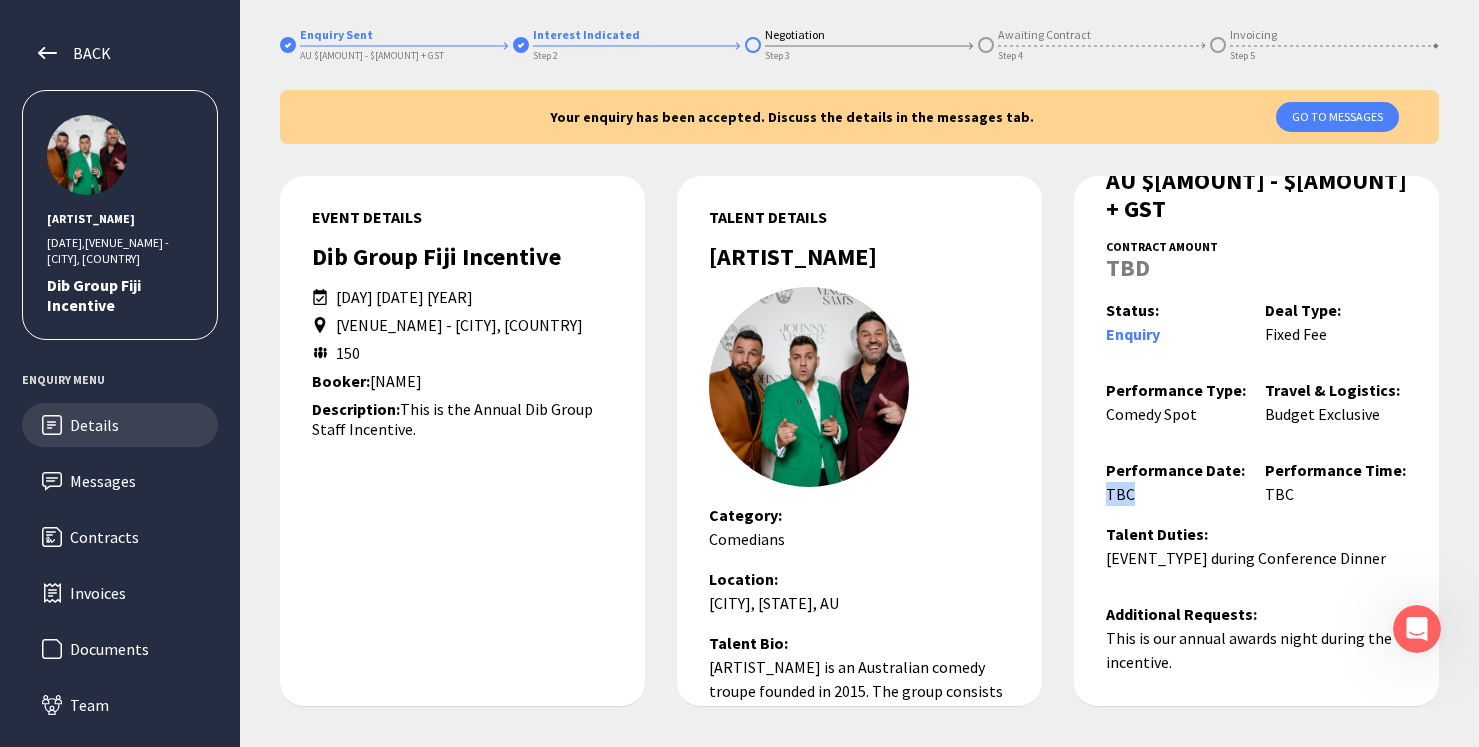 drag, startPoint x: 1140, startPoint y: 498, endPoint x: 1110, endPoint y: 498, distance: 30 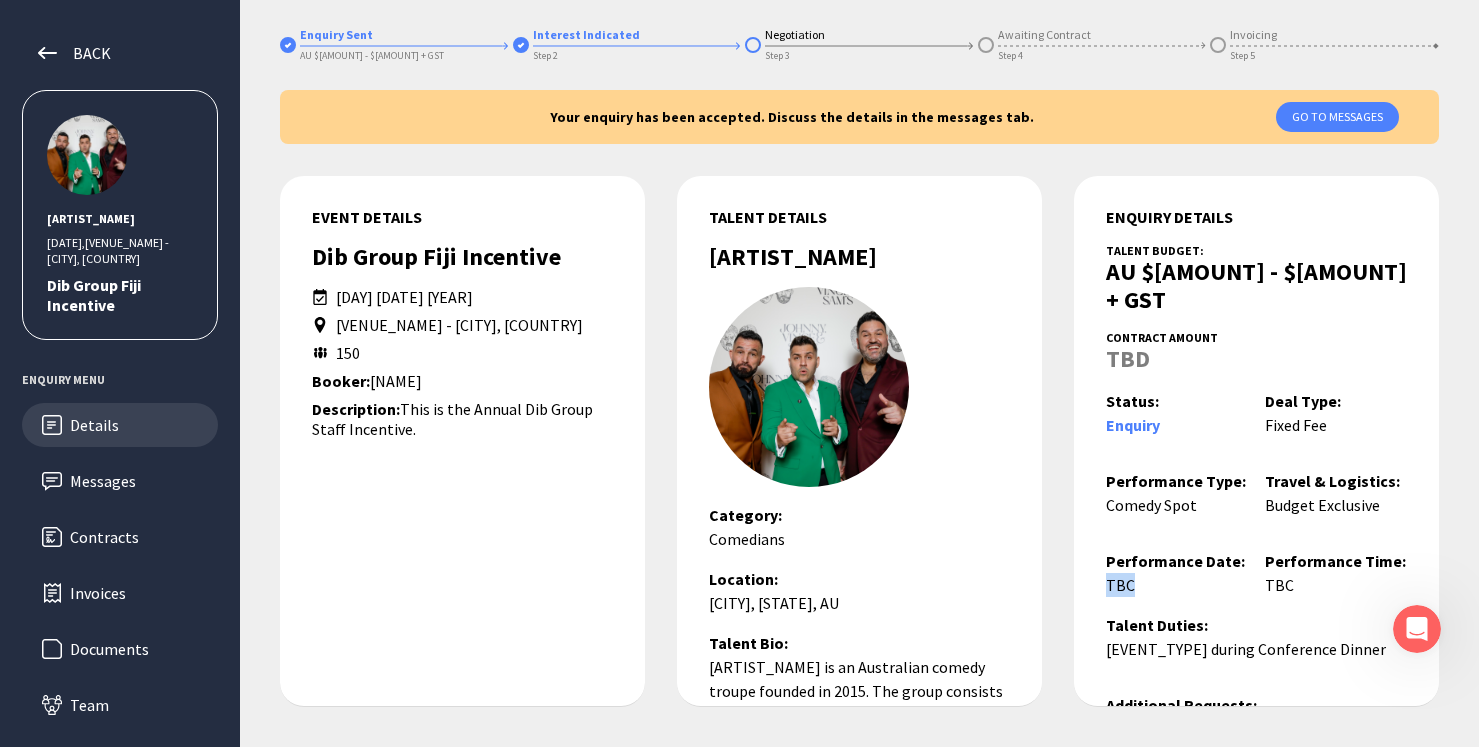 scroll, scrollTop: 0, scrollLeft: 0, axis: both 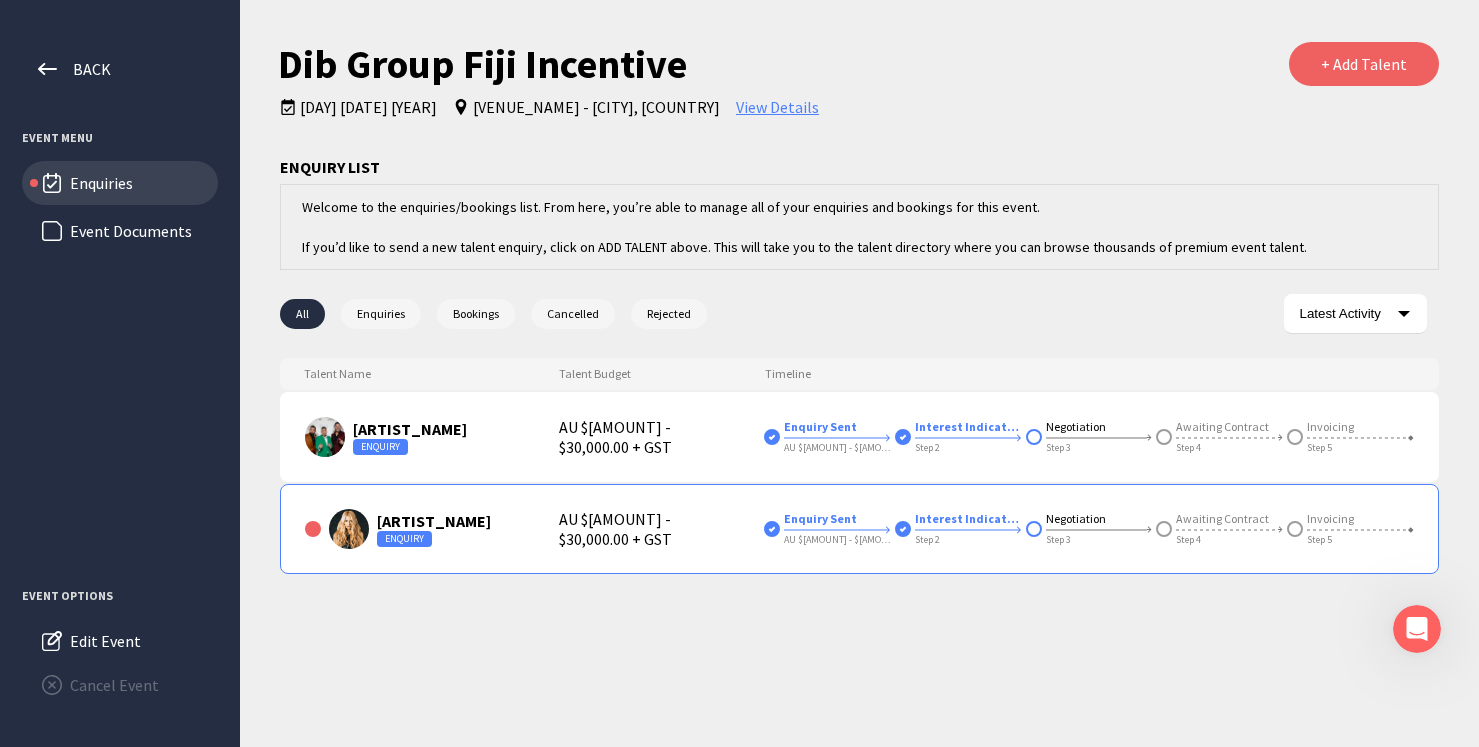 click on "Havana Brown enquiry" at bounding box center (432, 529) 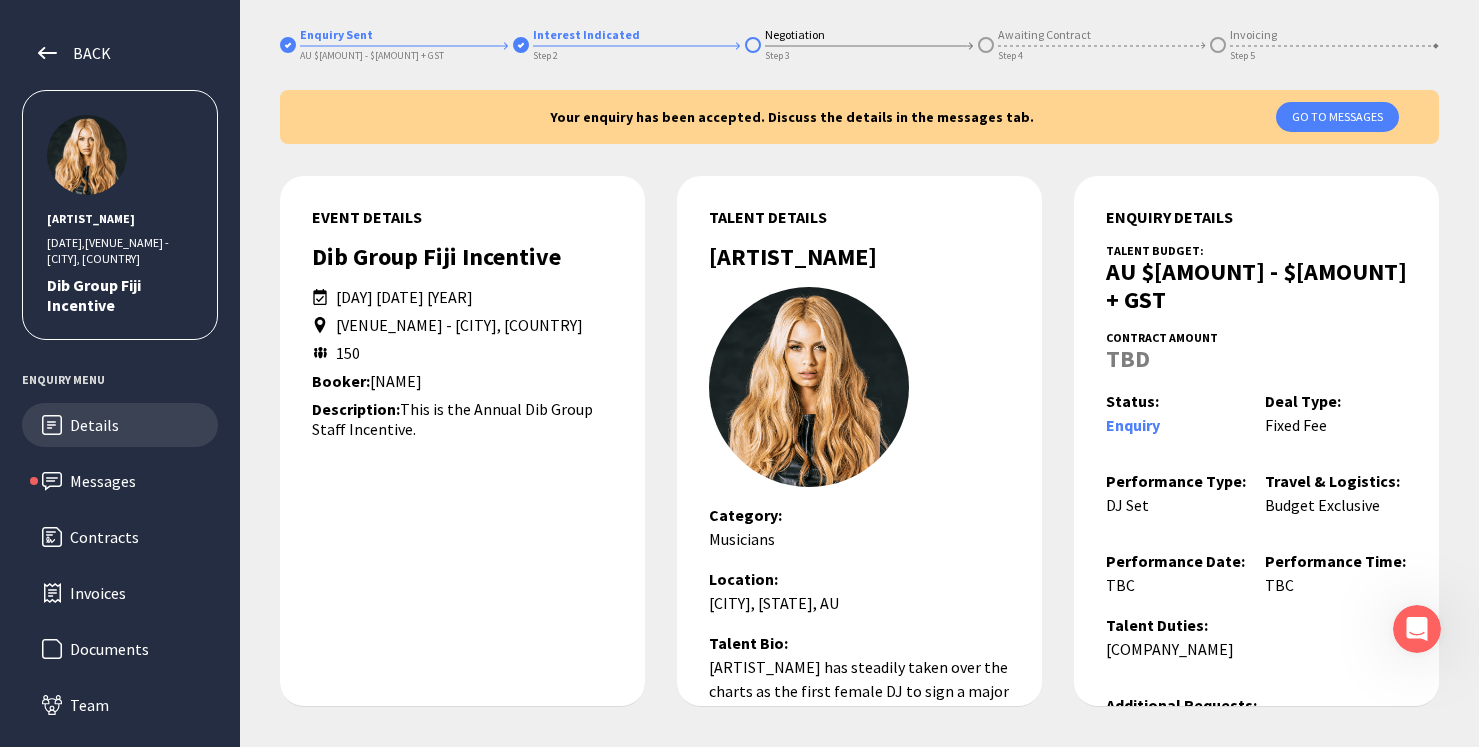 scroll, scrollTop: 0, scrollLeft: 0, axis: both 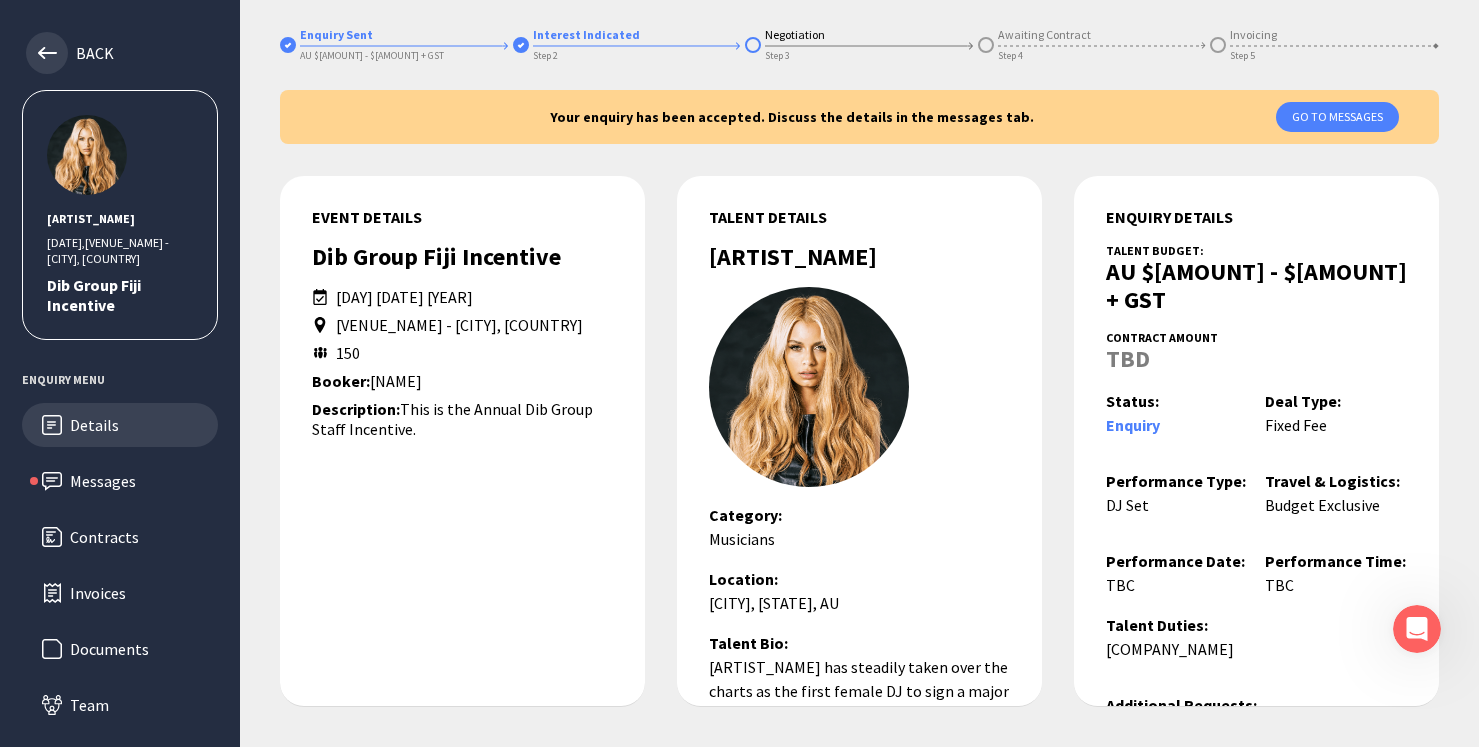 click at bounding box center [47, 53] 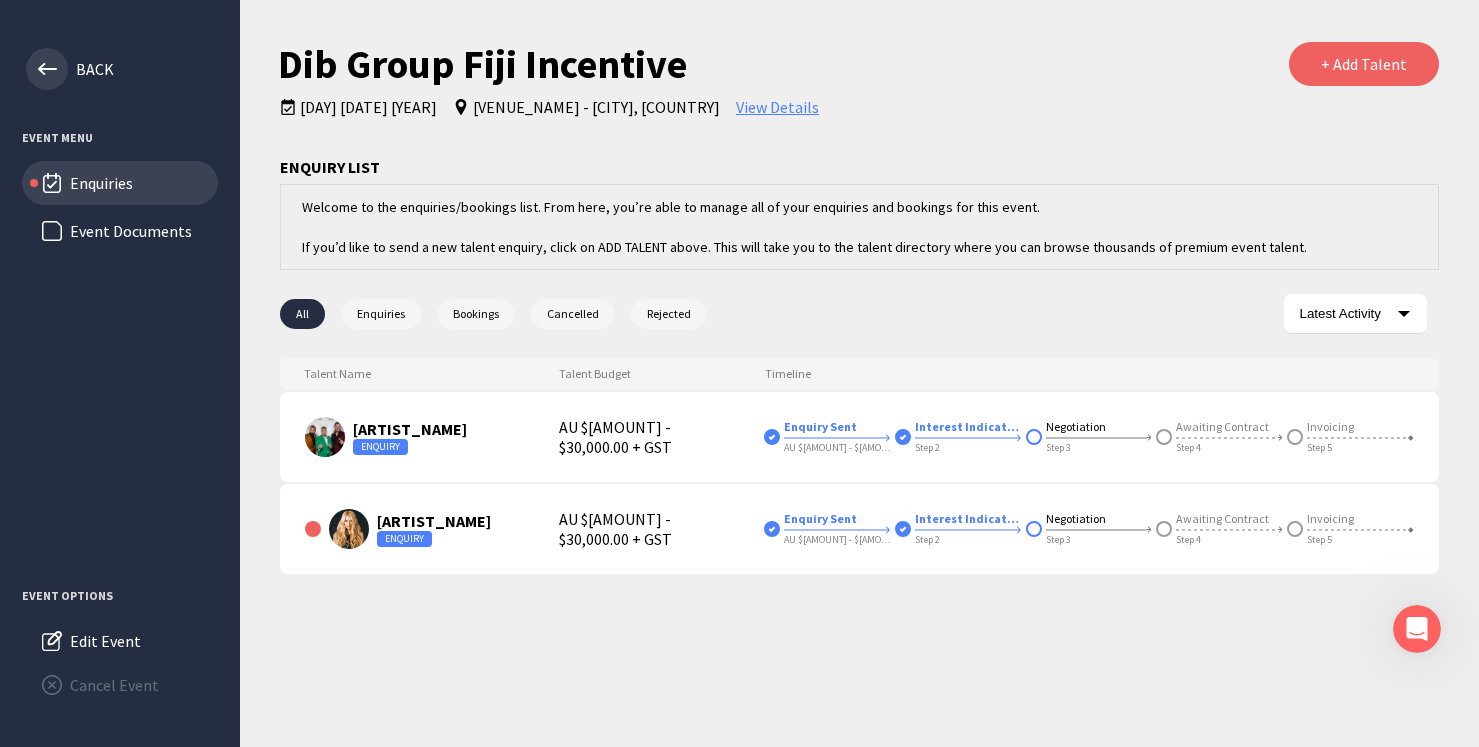 click at bounding box center [47, 69] 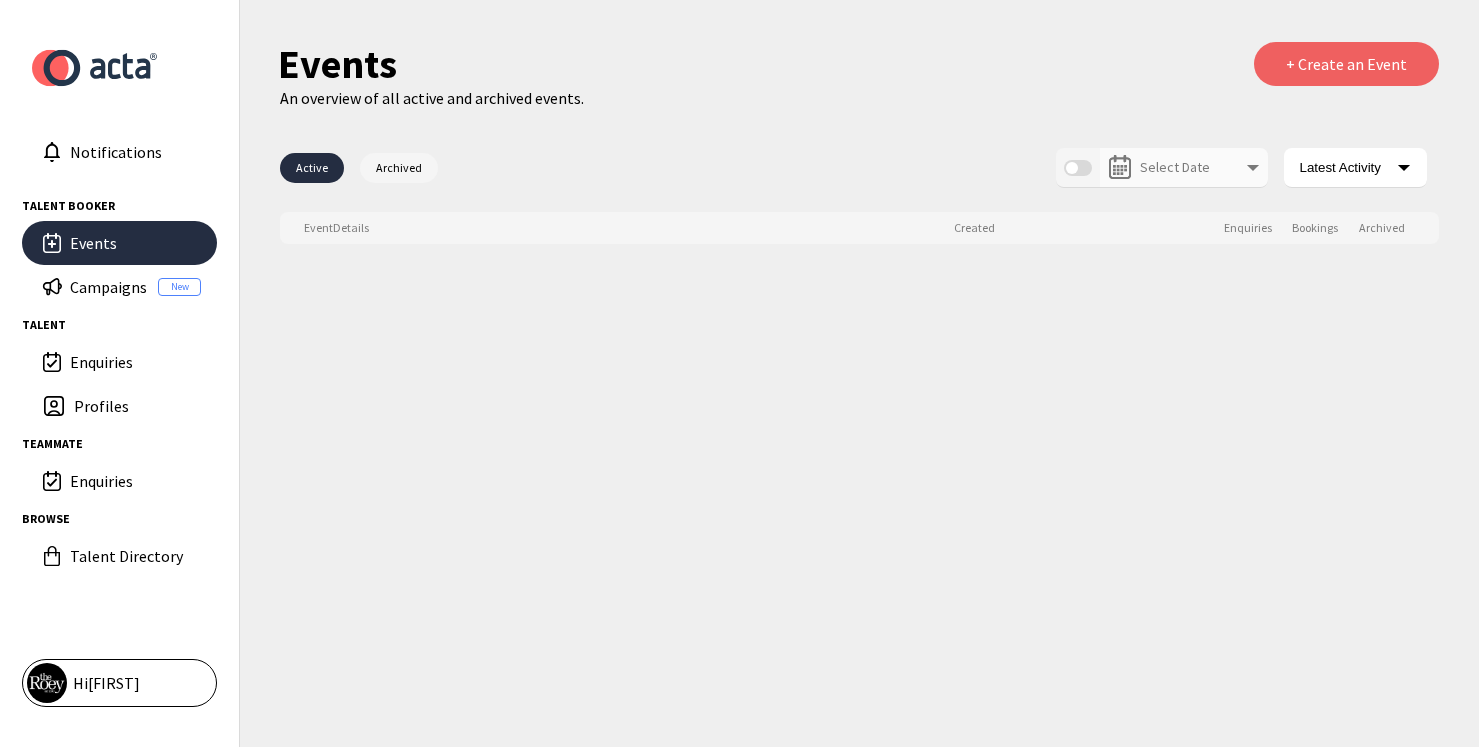 scroll, scrollTop: 0, scrollLeft: 0, axis: both 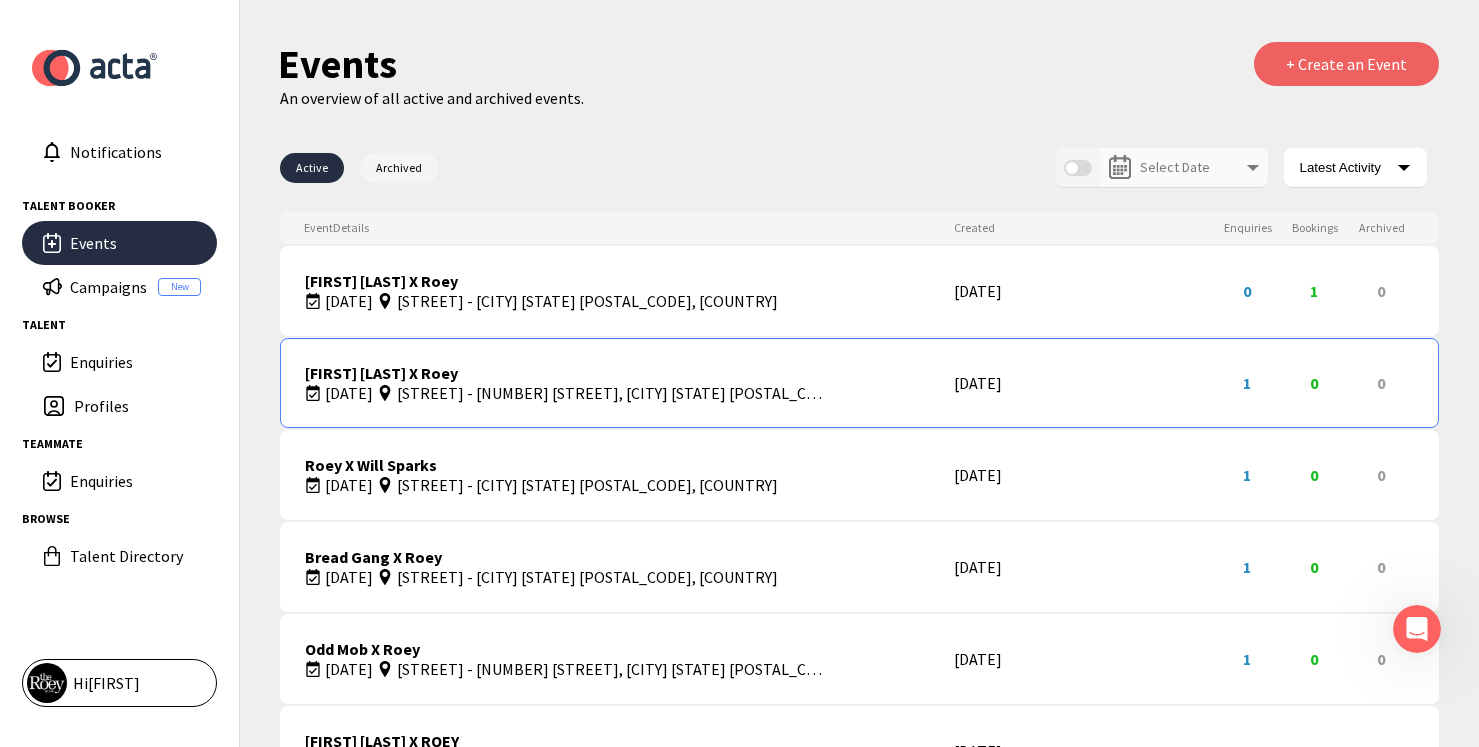 click on "[PERSON] x Roey" at bounding box center (565, 373) 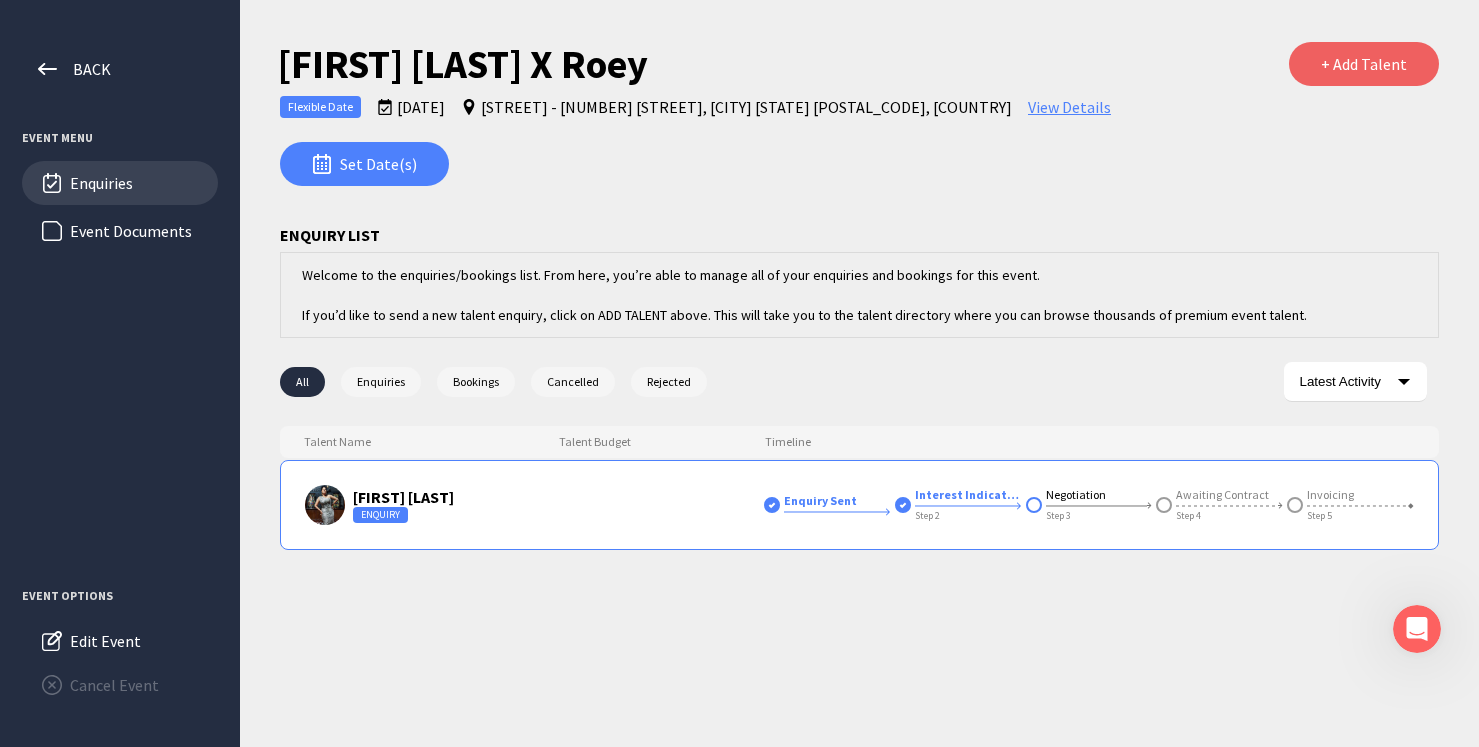 click on "[PERSON]" at bounding box center [388, 497] 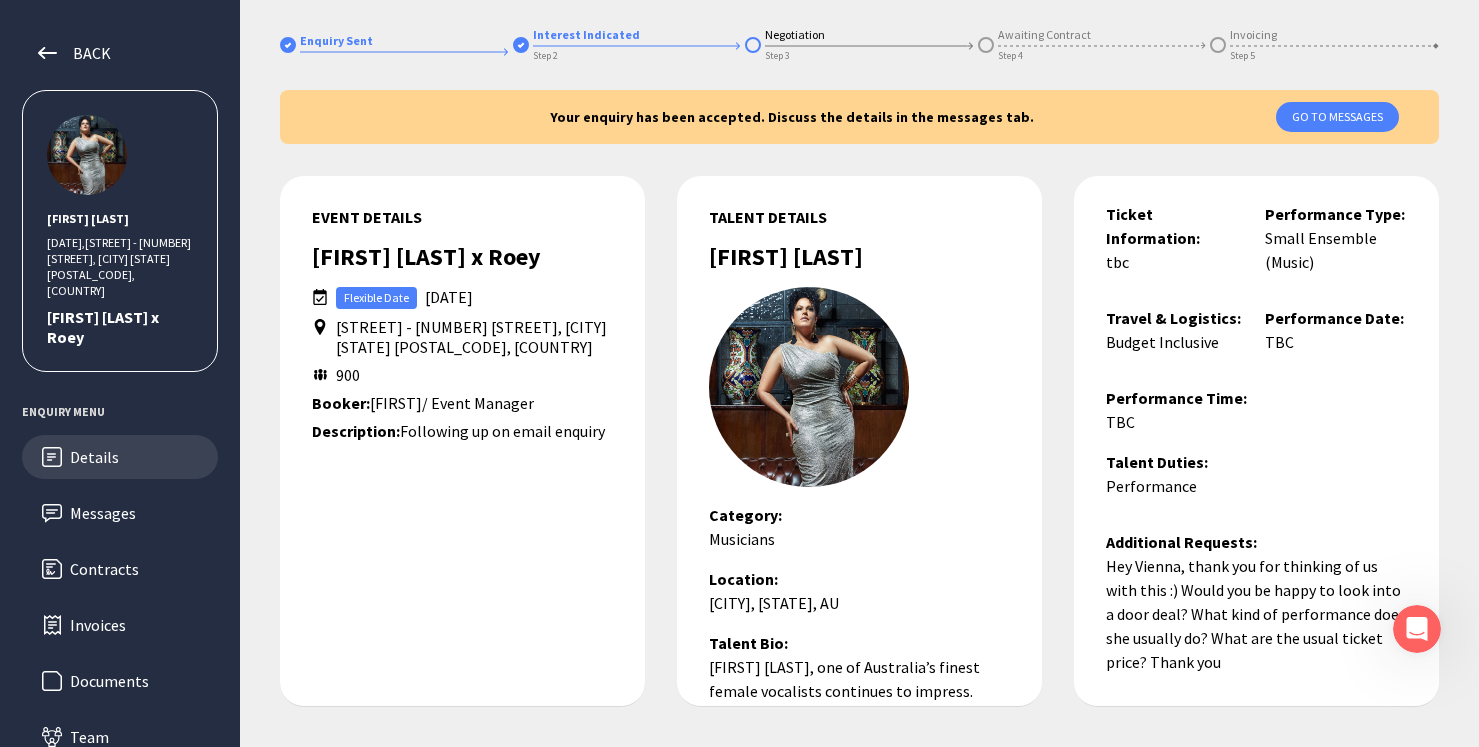 scroll, scrollTop: 137, scrollLeft: 0, axis: vertical 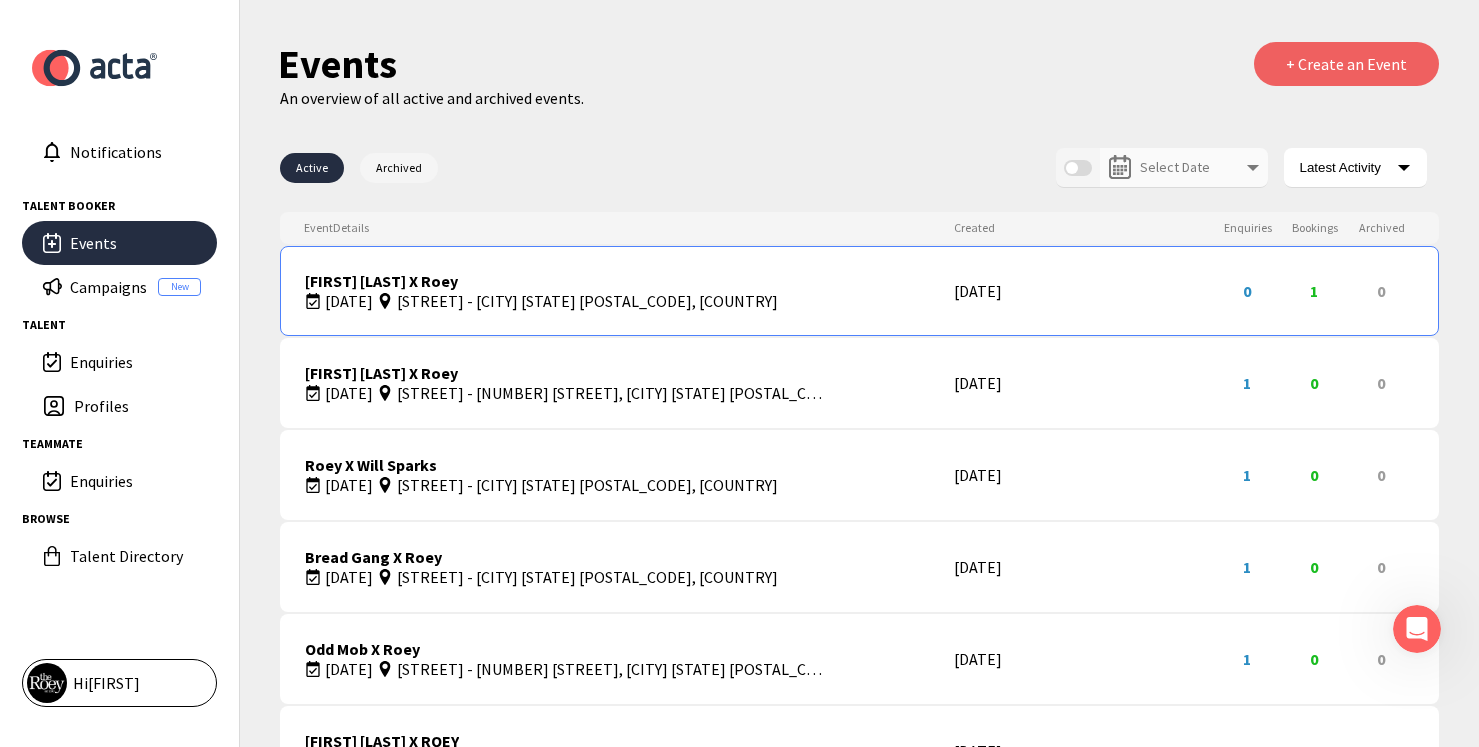 click on "Roebuck Bay Hotel - Broome WA 6725, Australia" at bounding box center [618, 301] 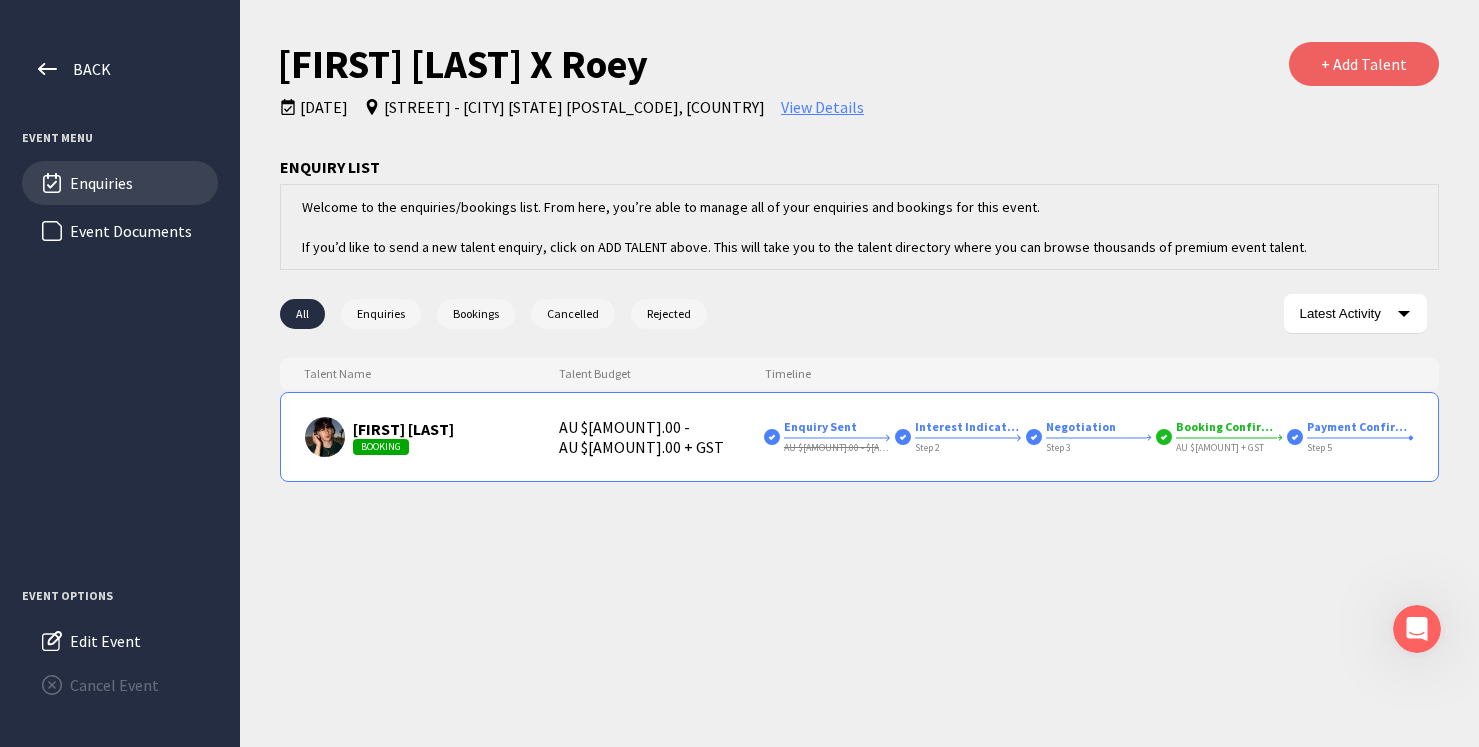 click on "AU $10,000.00  -    $15,000.00 + GST" at bounding box center [661, 437] 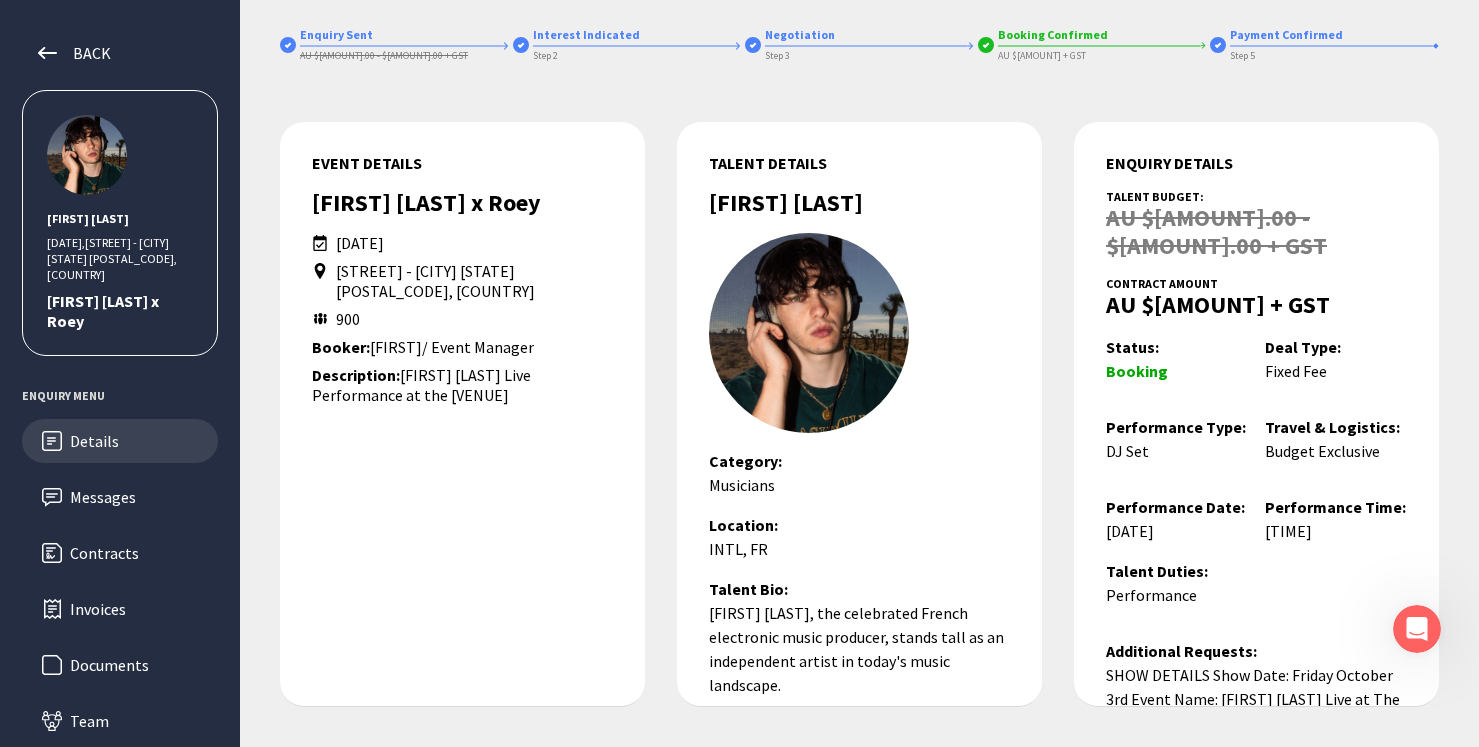 drag, startPoint x: 1108, startPoint y: 527, endPoint x: 1223, endPoint y: 523, distance: 115.06954 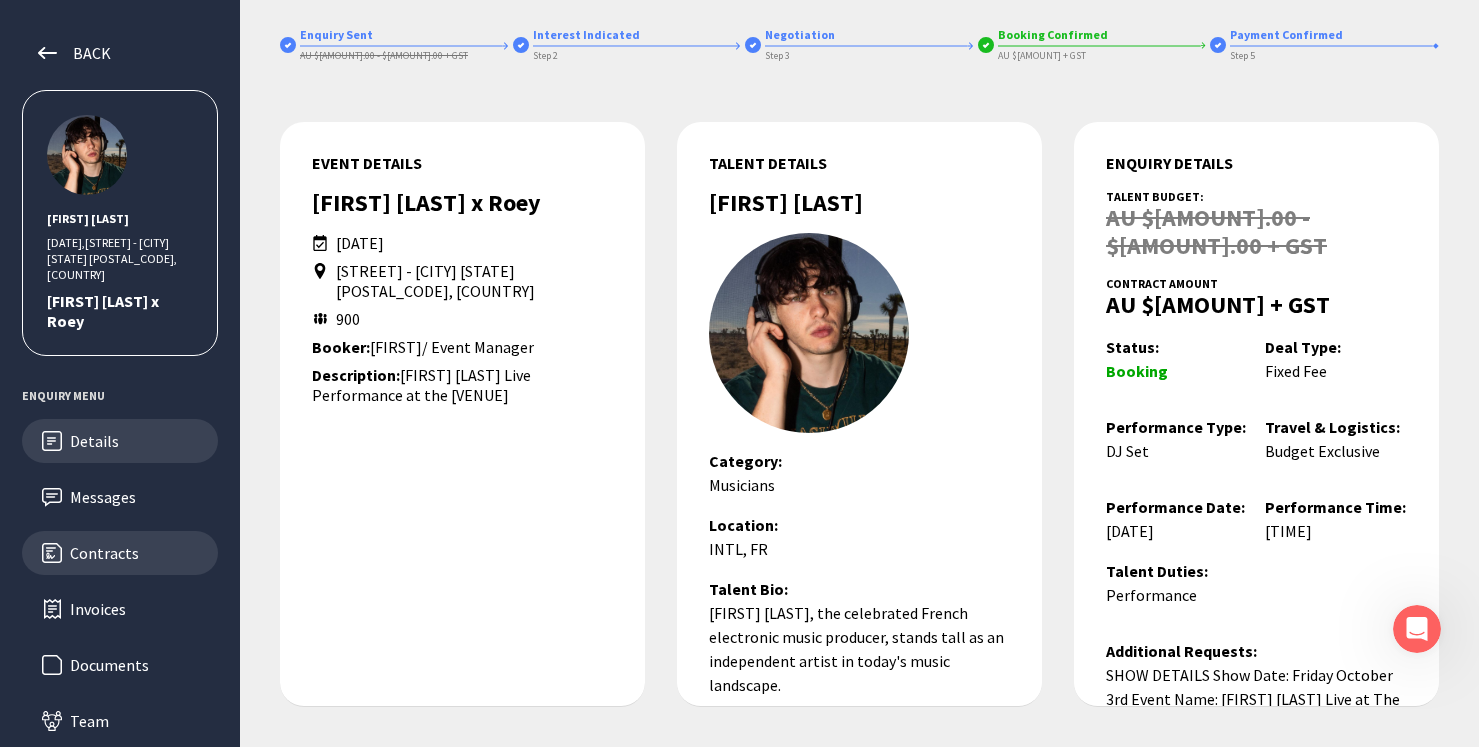 click on "Contracts" at bounding box center [136, 477] 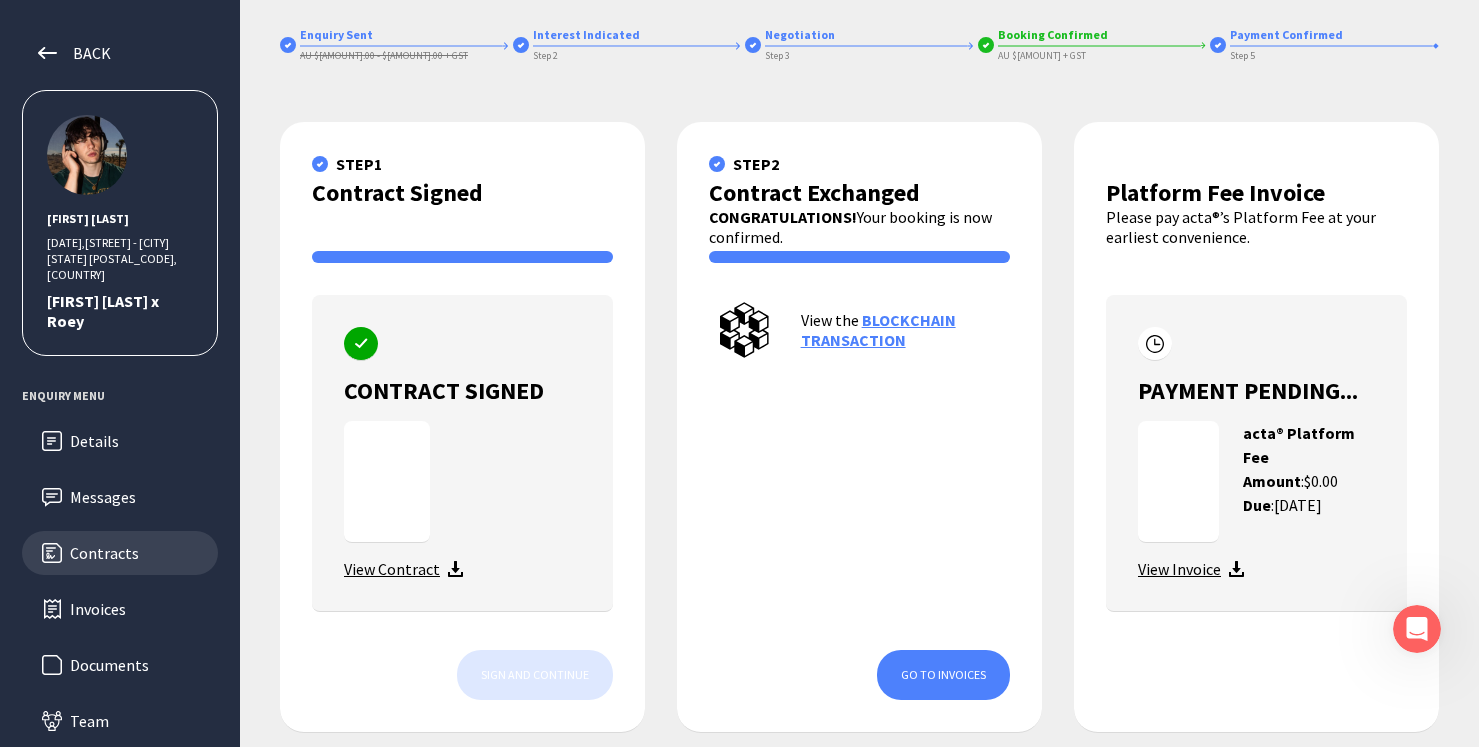 click on "View Contract" at bounding box center [392, 569] 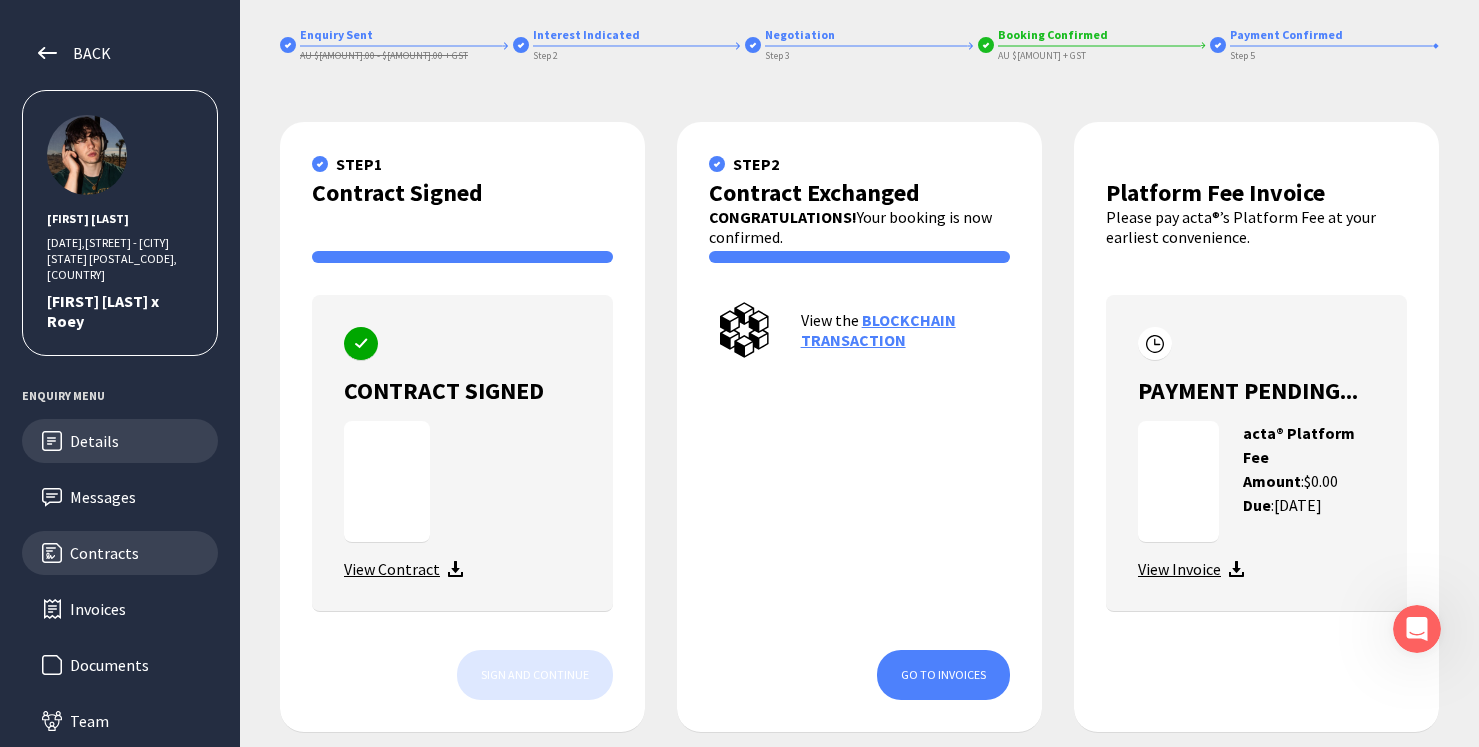 click on "Details" at bounding box center [120, 421] 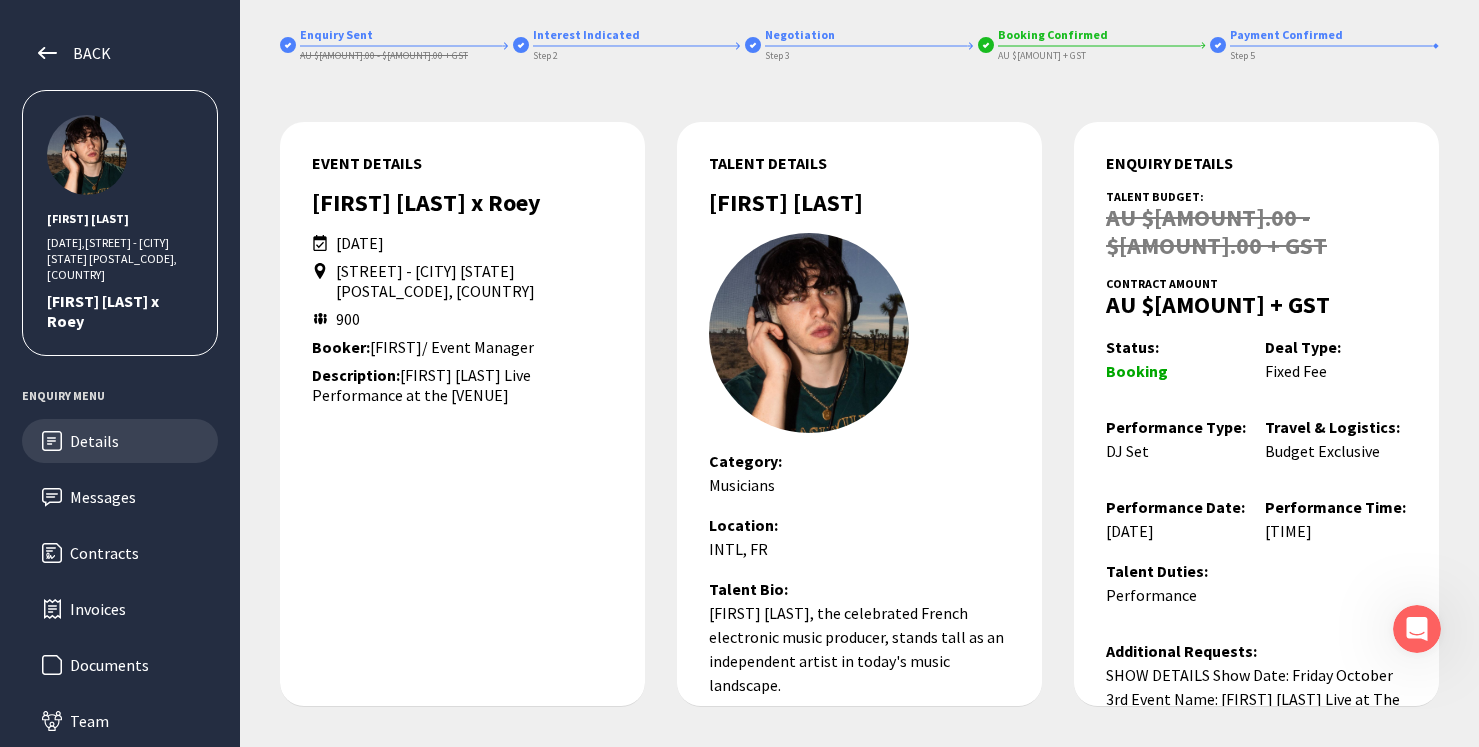 drag, startPoint x: 1109, startPoint y: 531, endPoint x: 1225, endPoint y: 534, distance: 116.03879 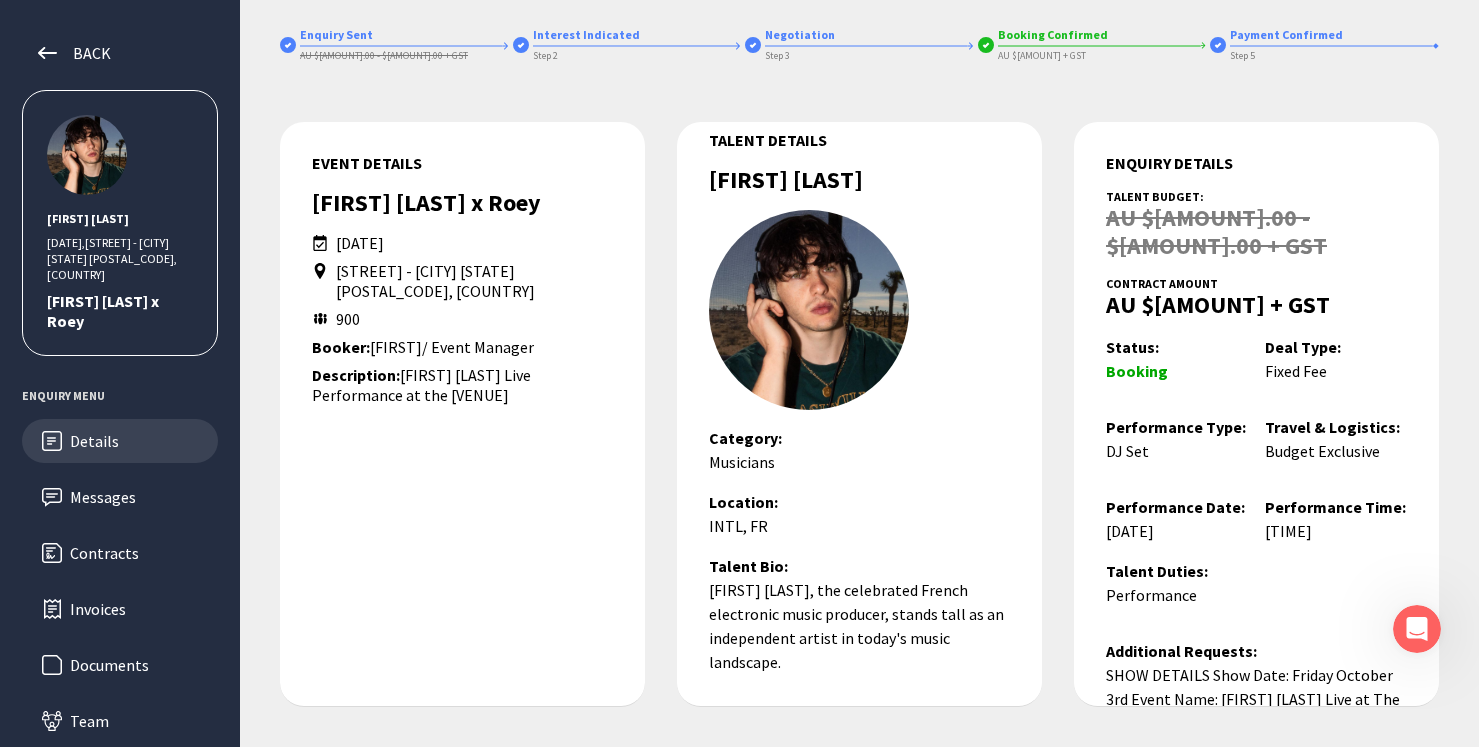 scroll, scrollTop: 23, scrollLeft: 0, axis: vertical 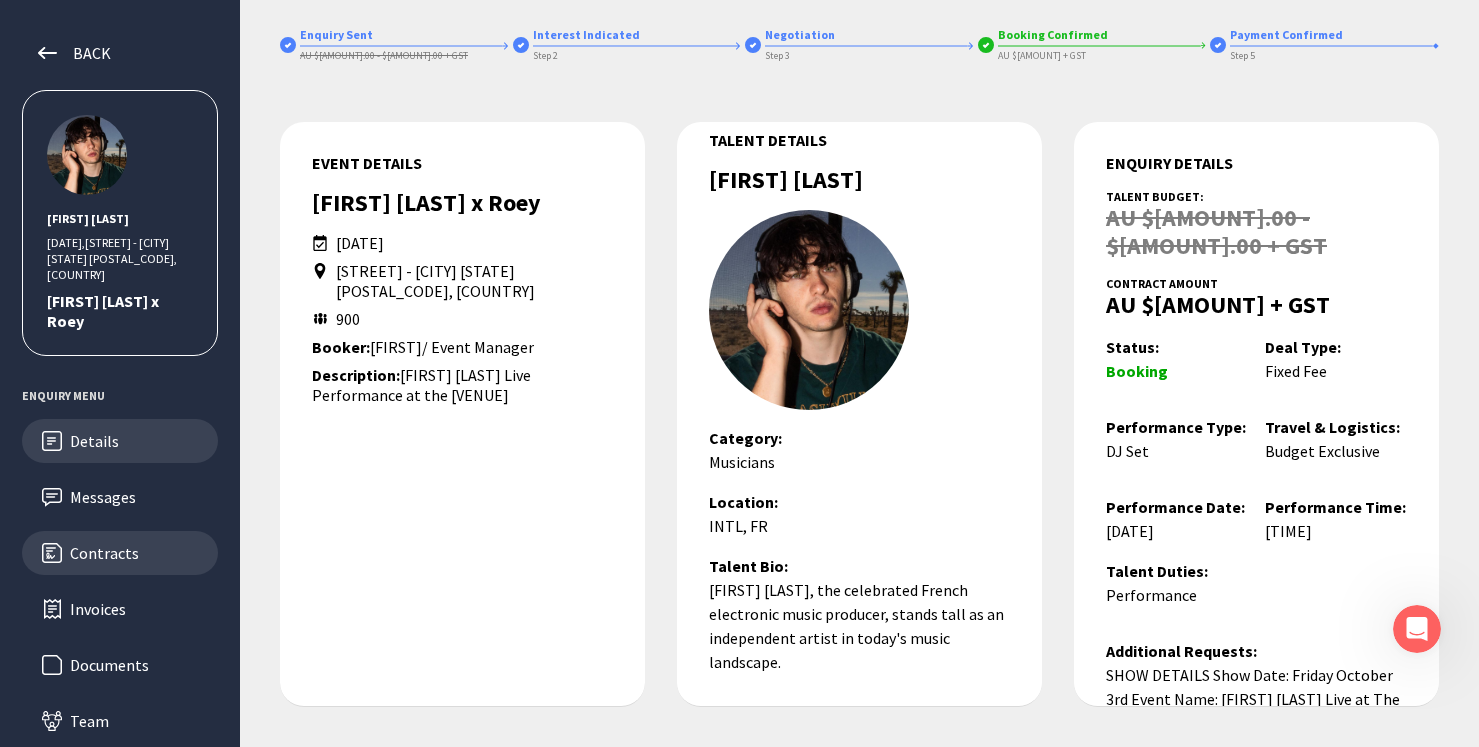 click on "Contracts" at bounding box center [136, 477] 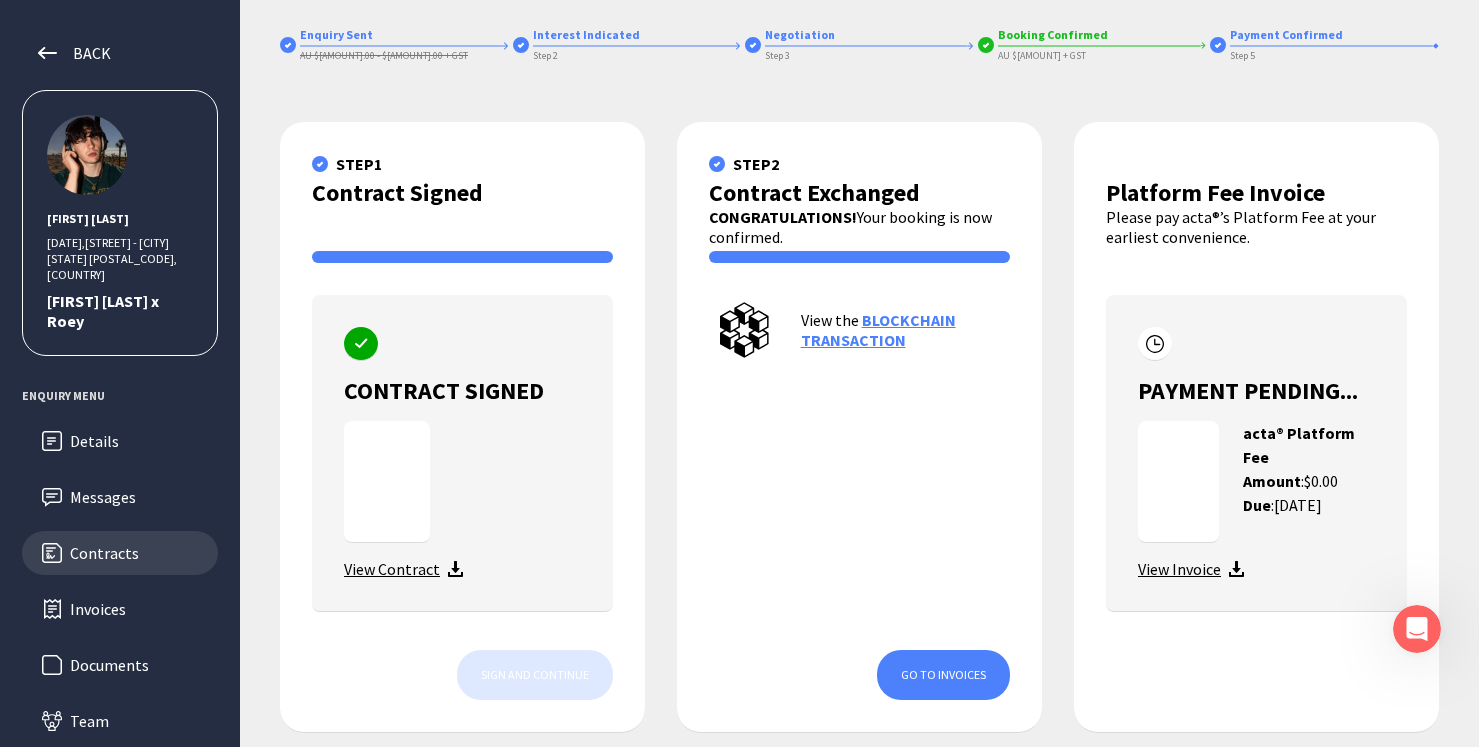 click on "View Contract" at bounding box center [392, 569] 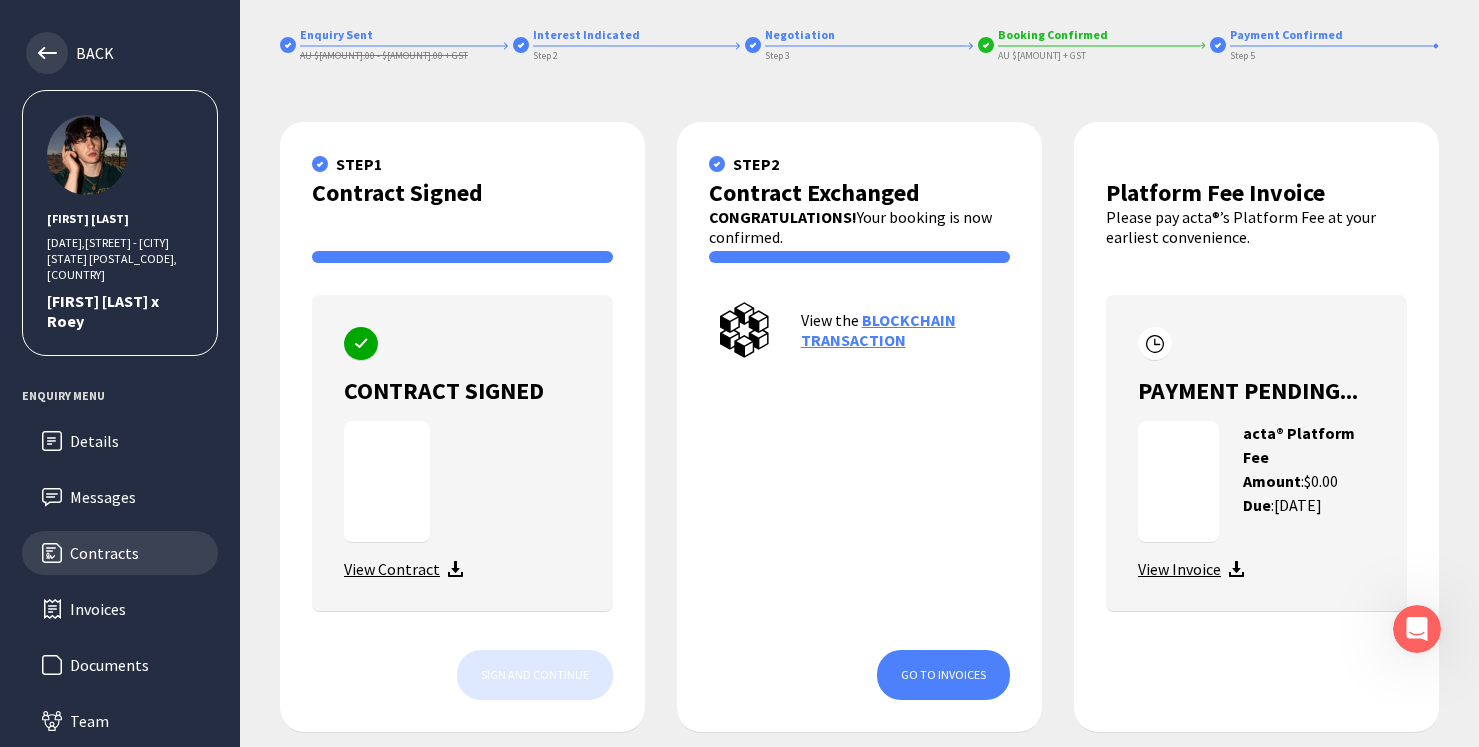 click on "BACK" at bounding box center [86, 53] 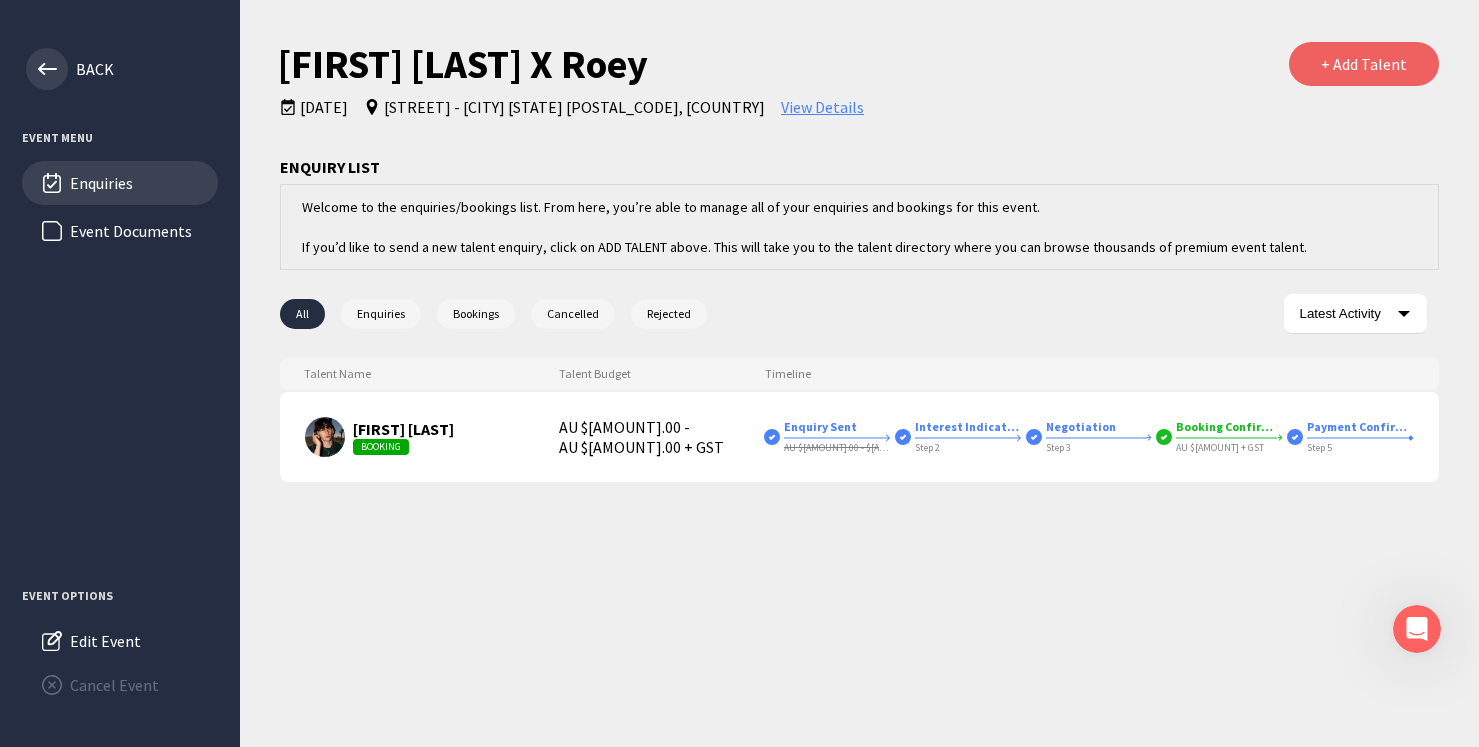 click on "BACK" at bounding box center [65, 69] 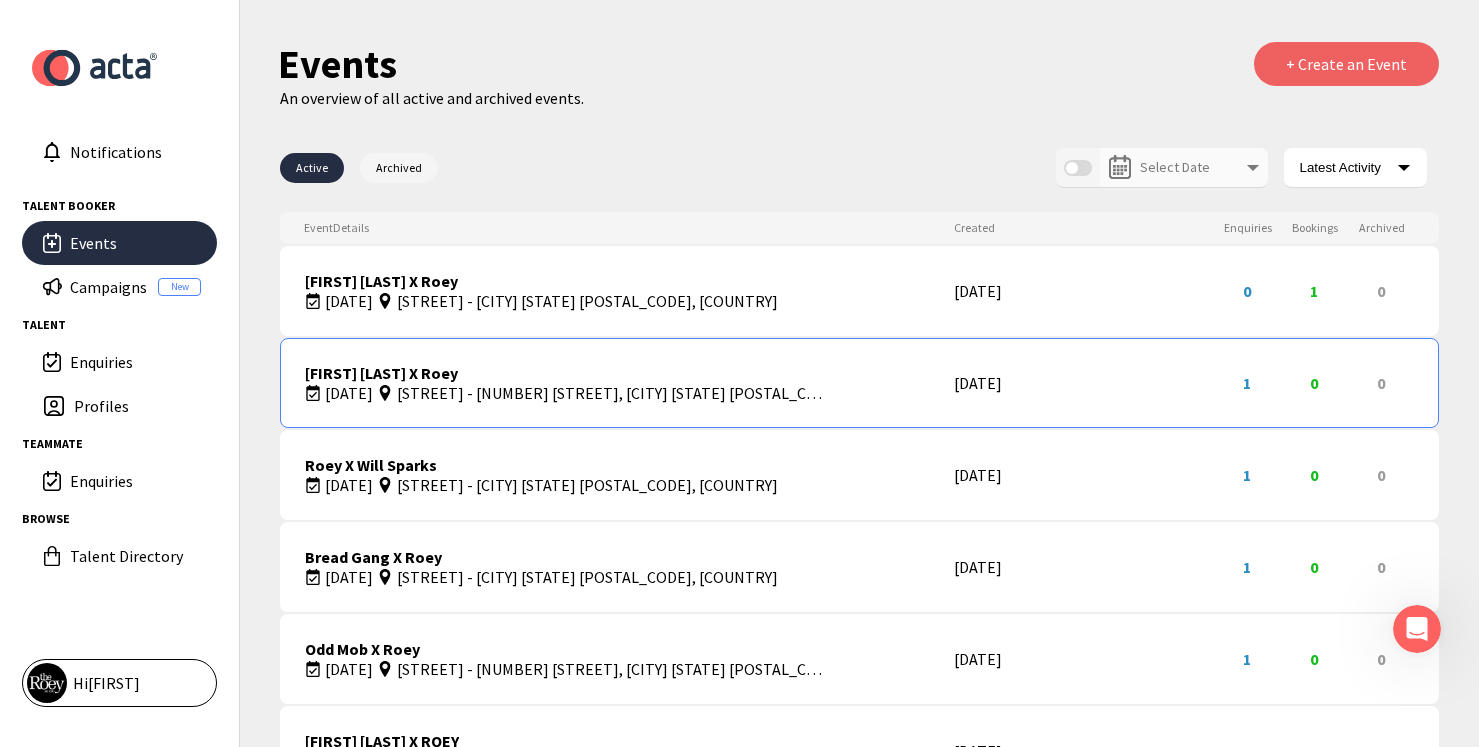 click on "Roebuck Bay Hotel - 33 Carnarvon St, Broome WA 6725, Australia" at bounding box center (644, 393) 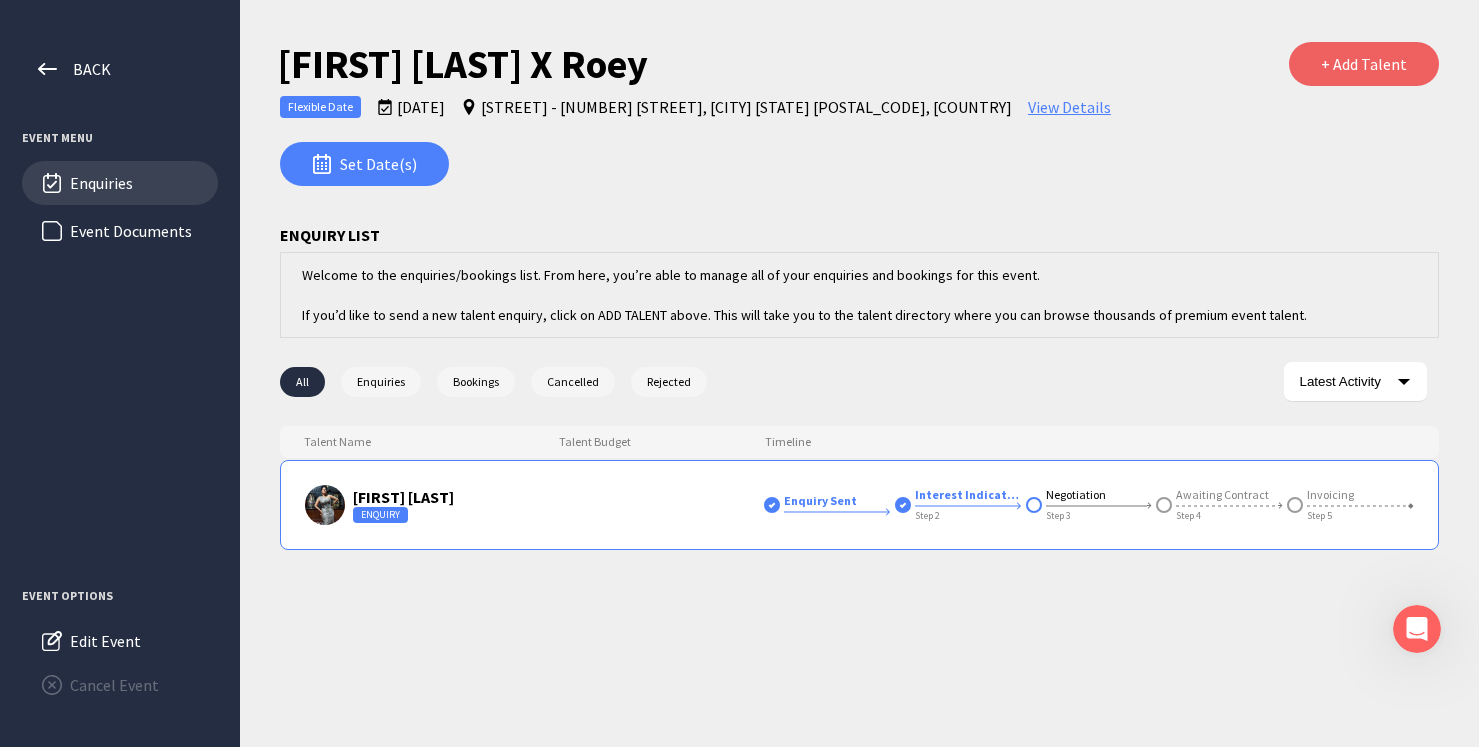 click on "[PERSON] enquiry" at bounding box center [432, 505] 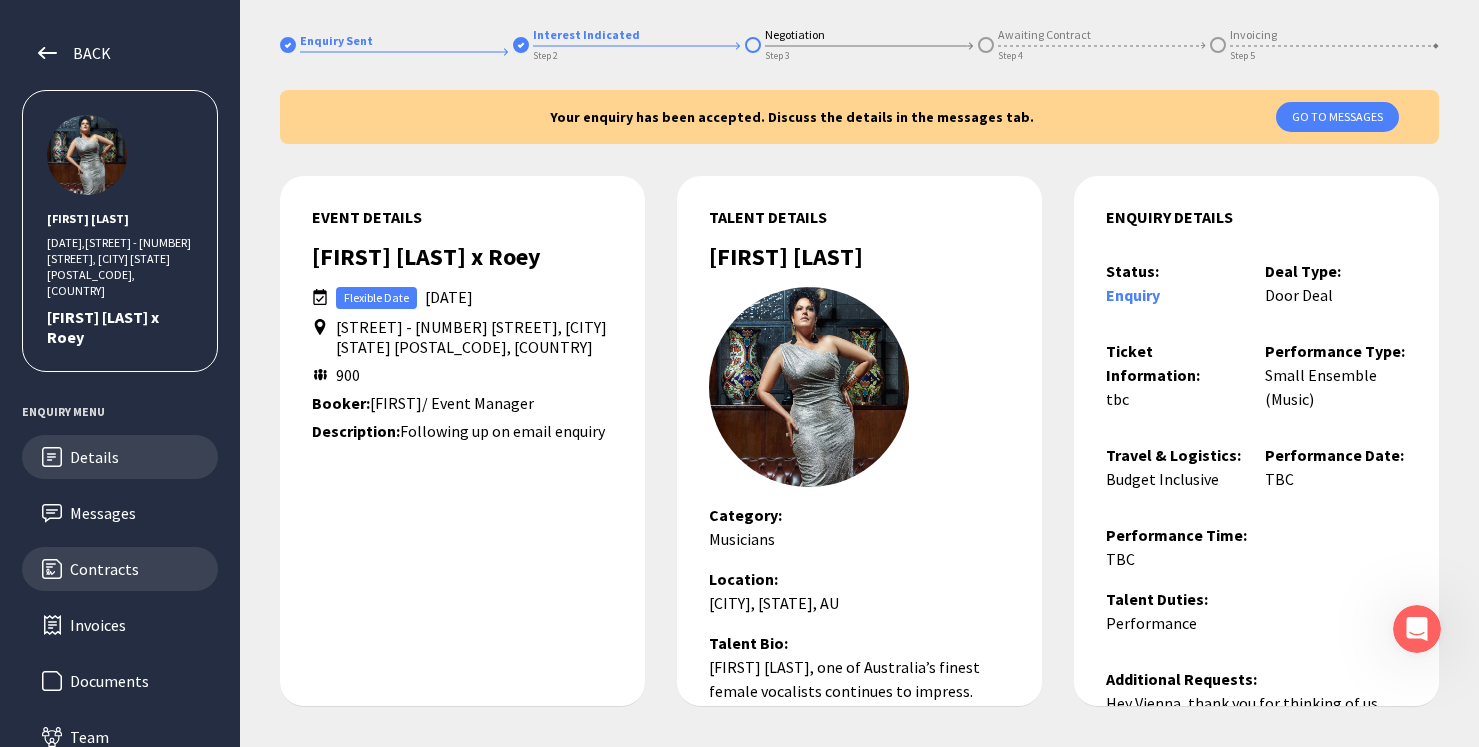 click on "Contracts" at bounding box center (136, 477) 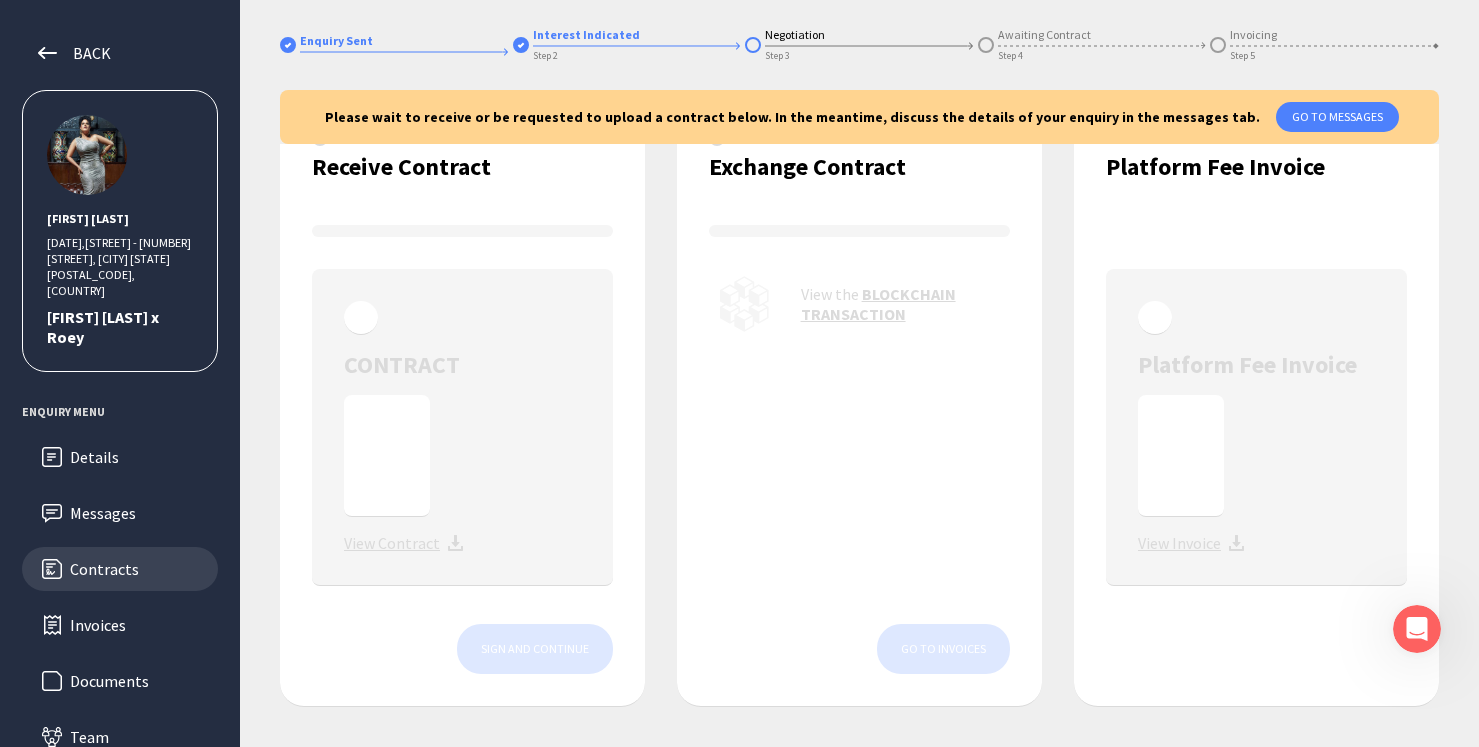 scroll, scrollTop: 80, scrollLeft: 0, axis: vertical 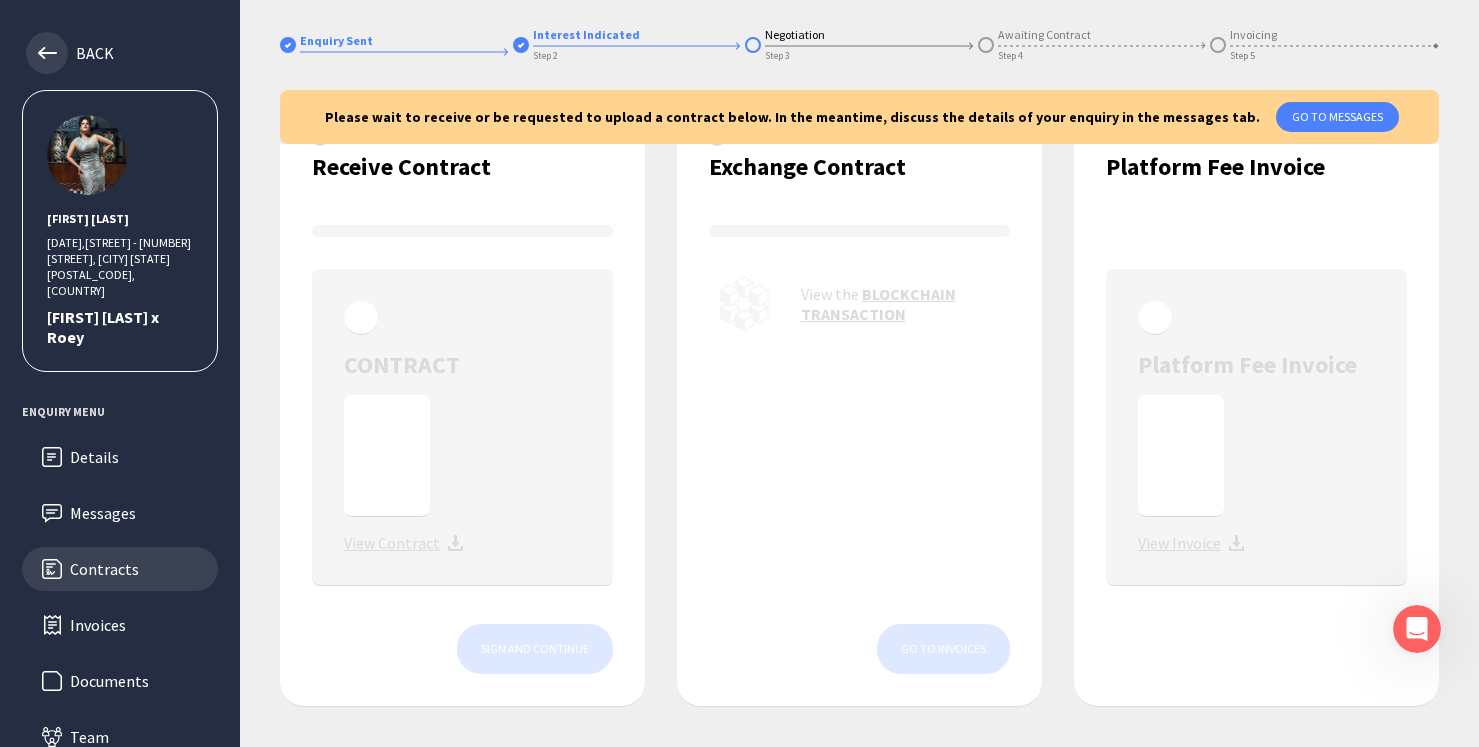 click at bounding box center (47, 53) 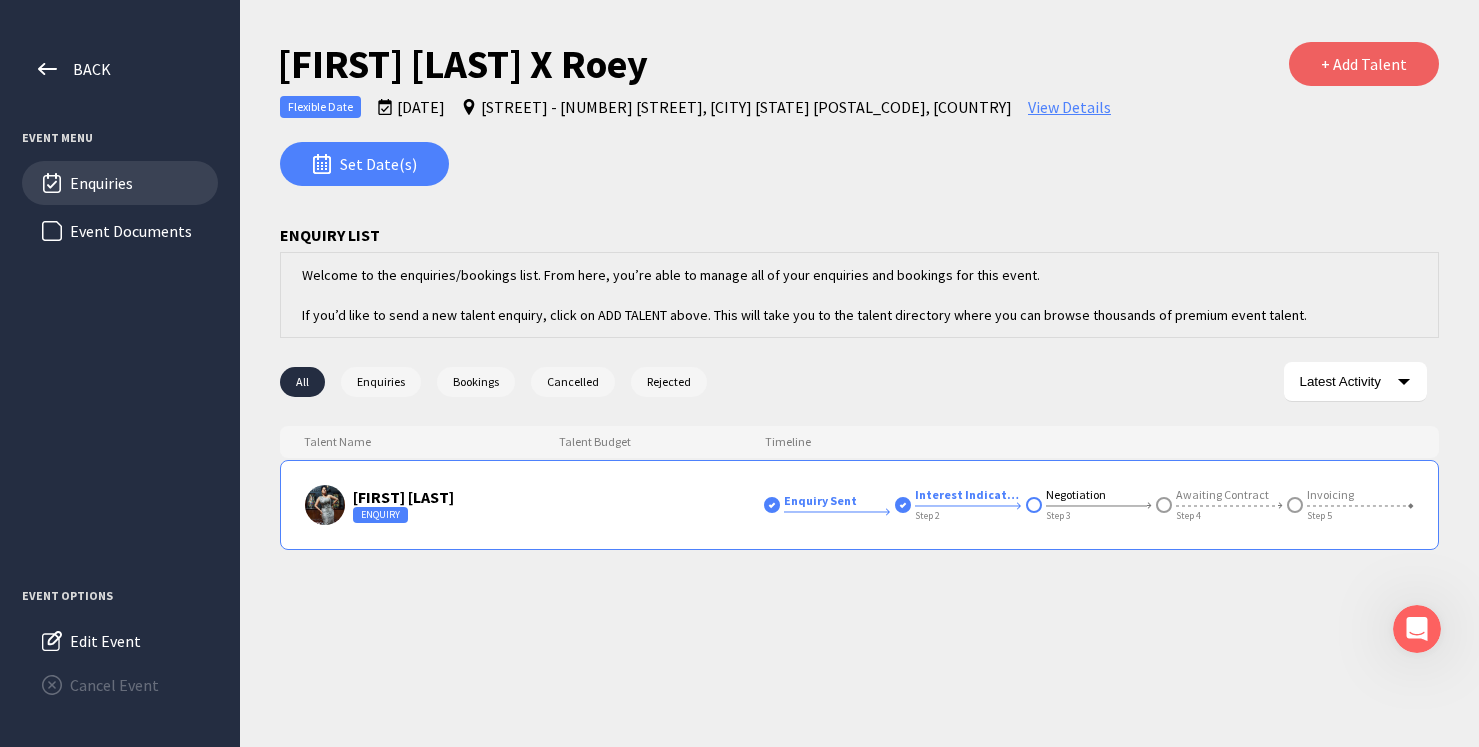 drag, startPoint x: 471, startPoint y: 499, endPoint x: 426, endPoint y: 499, distance: 45 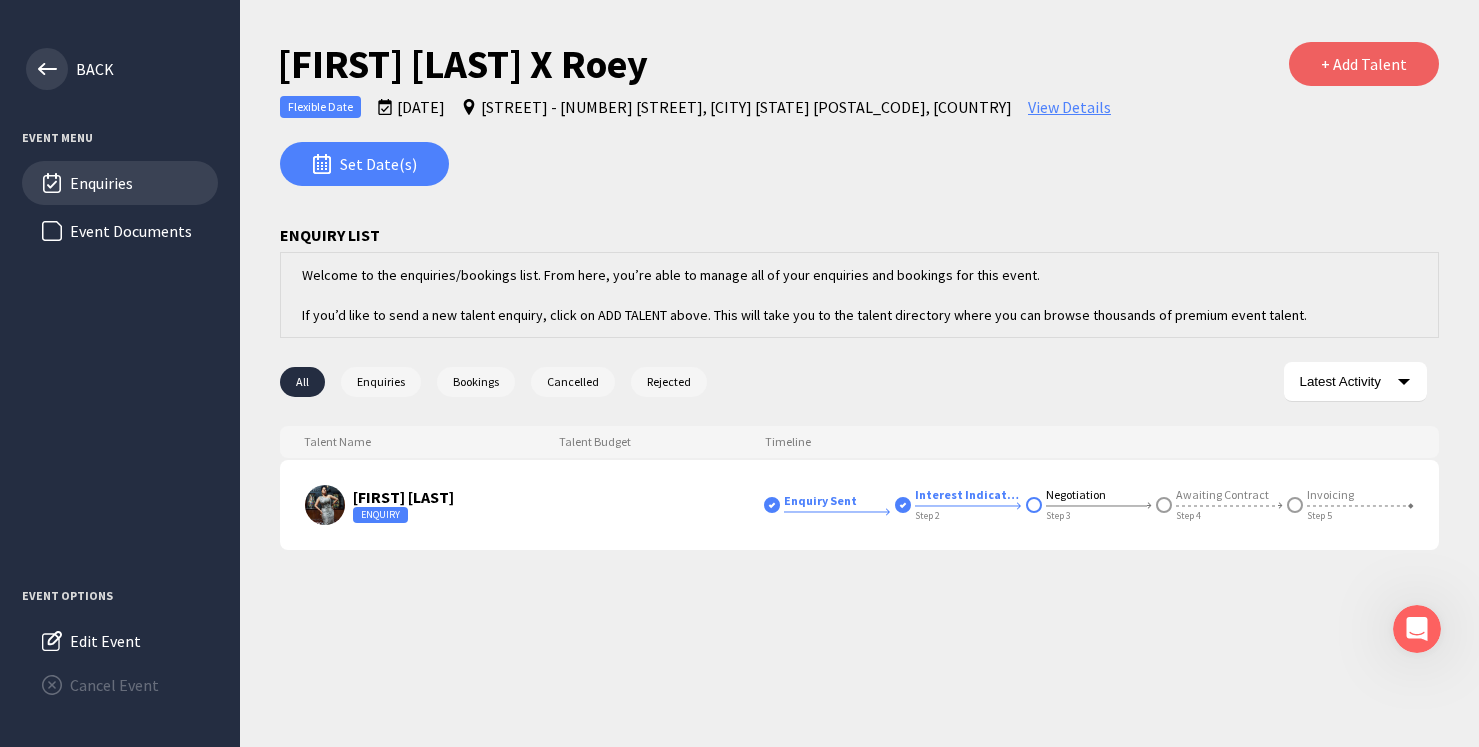 click at bounding box center (47, 69) 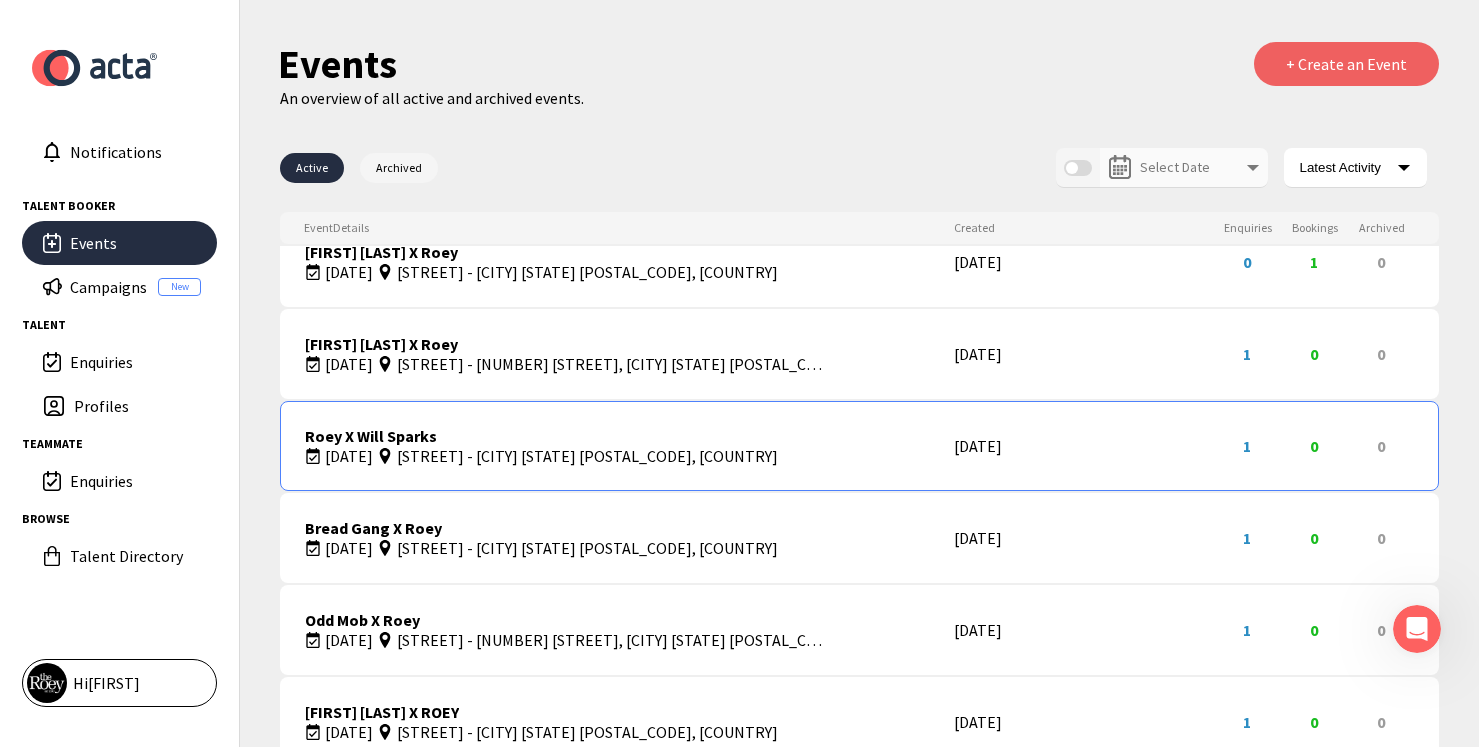 scroll, scrollTop: 35, scrollLeft: 0, axis: vertical 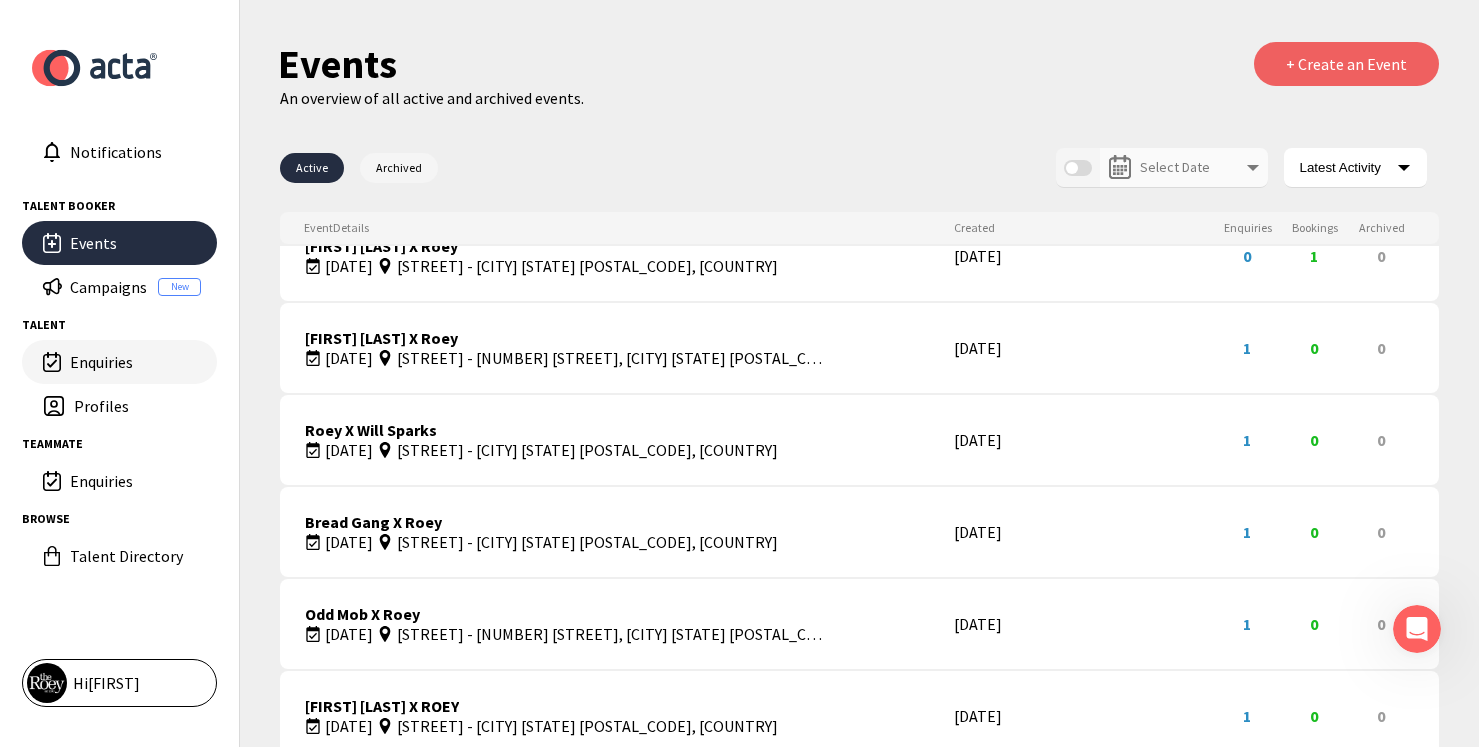click on "Enquiries" at bounding box center [110, 287] 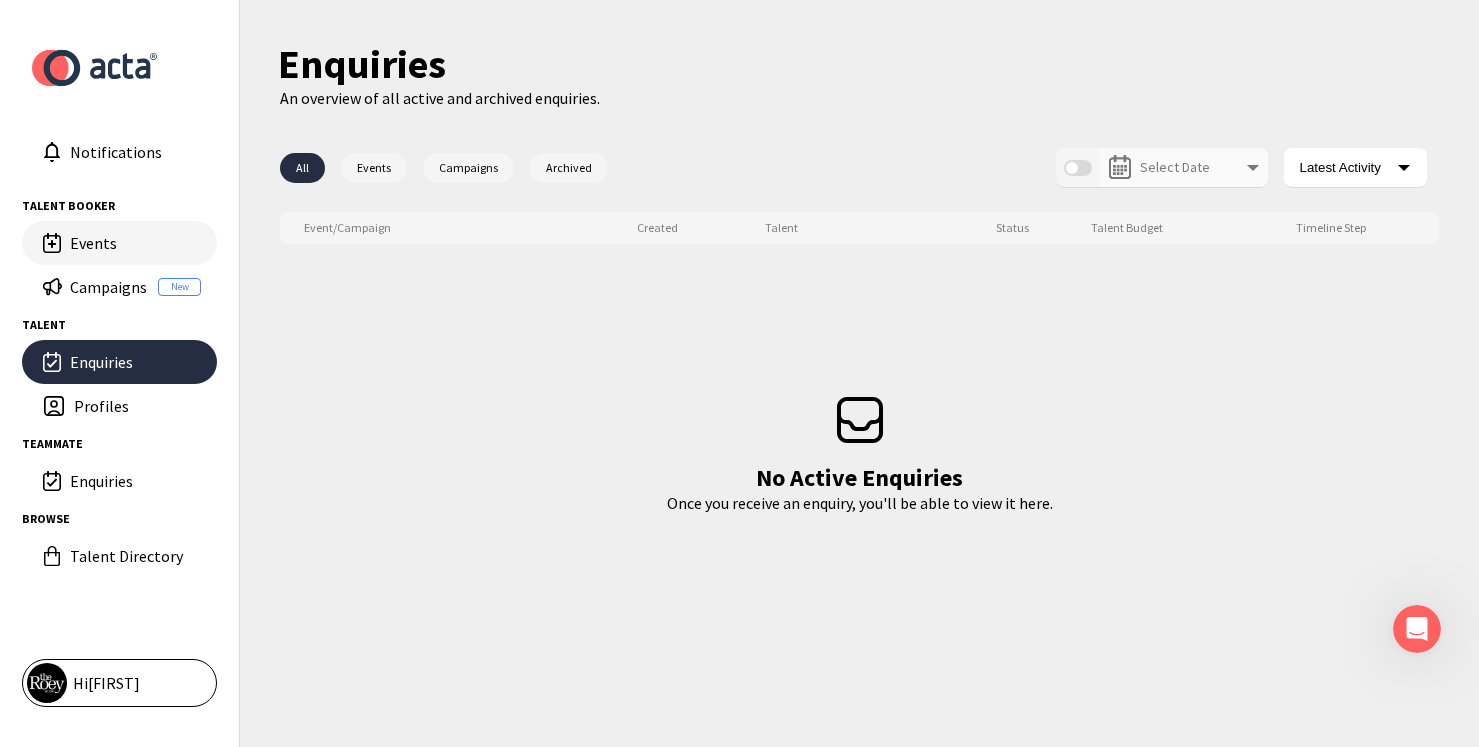 click on "Events" at bounding box center [135, 243] 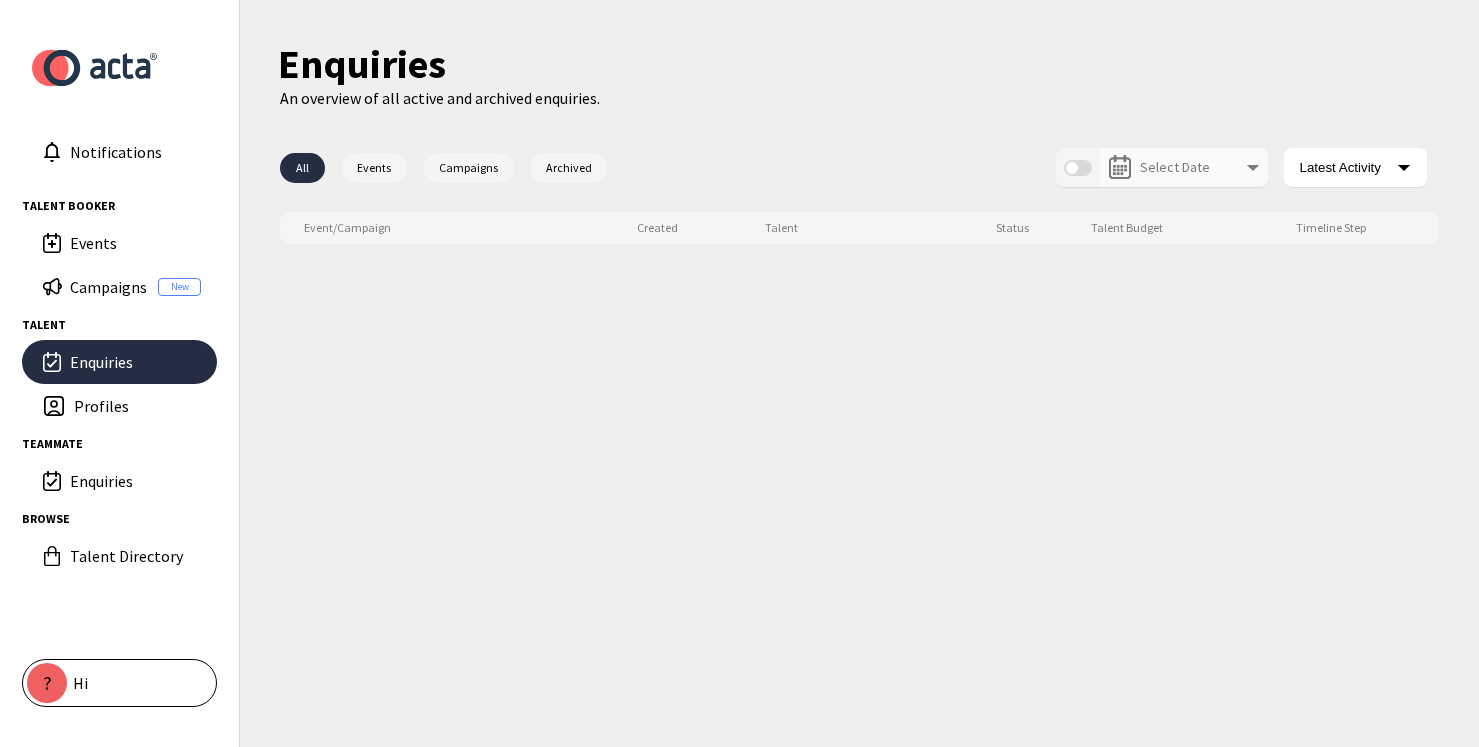 scroll, scrollTop: 0, scrollLeft: 0, axis: both 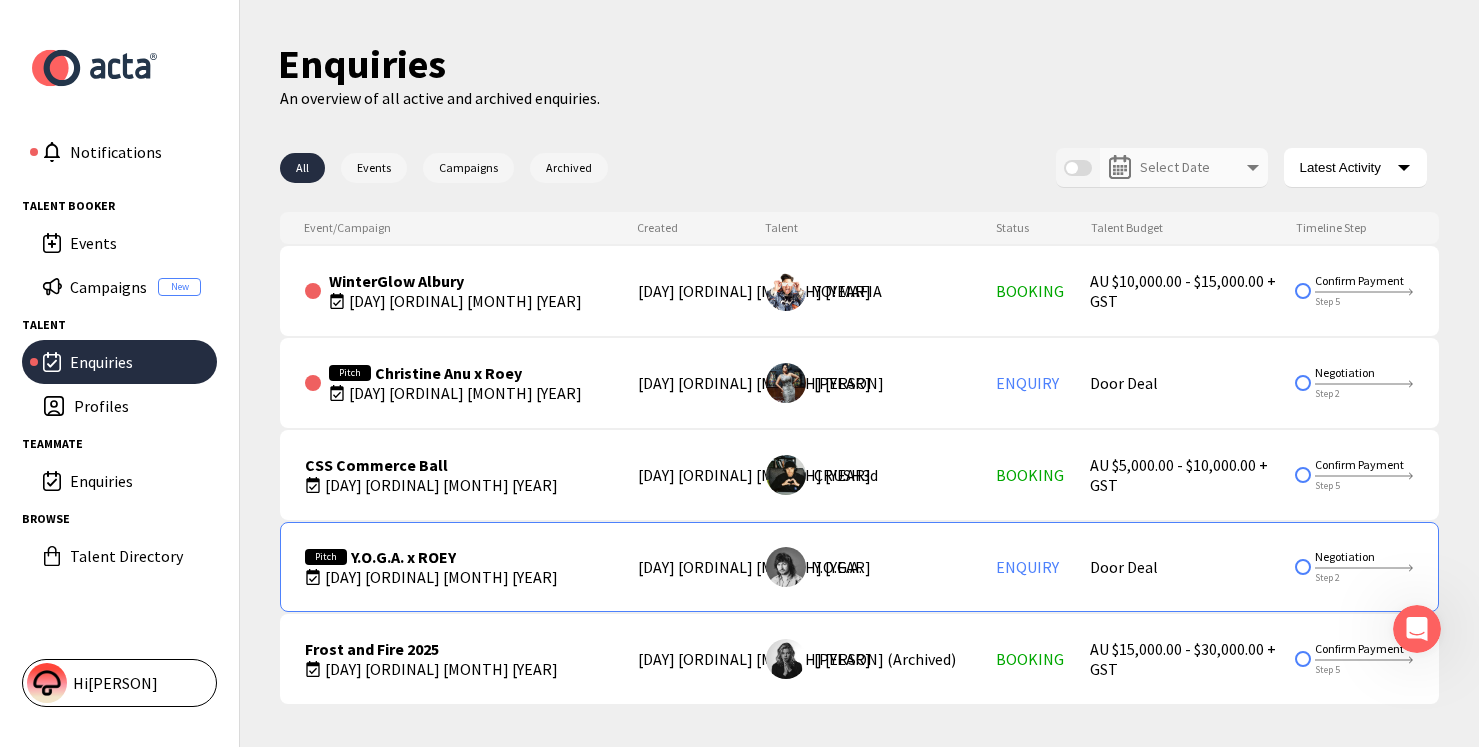 click on "pitch Y.O.G.A. x ROEY Thu 19th Feb 2026" at bounding box center [443, 567] 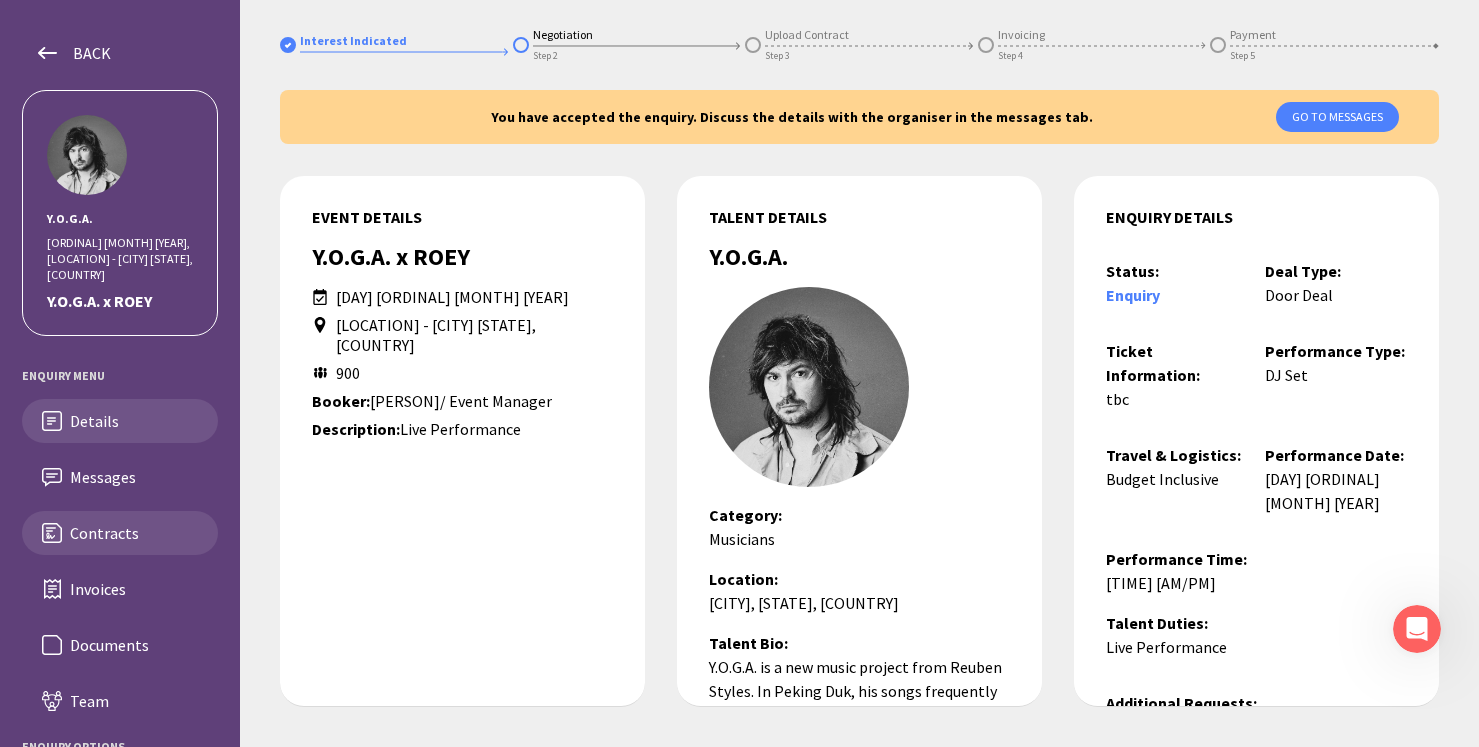 click on "Contracts" at bounding box center [136, 477] 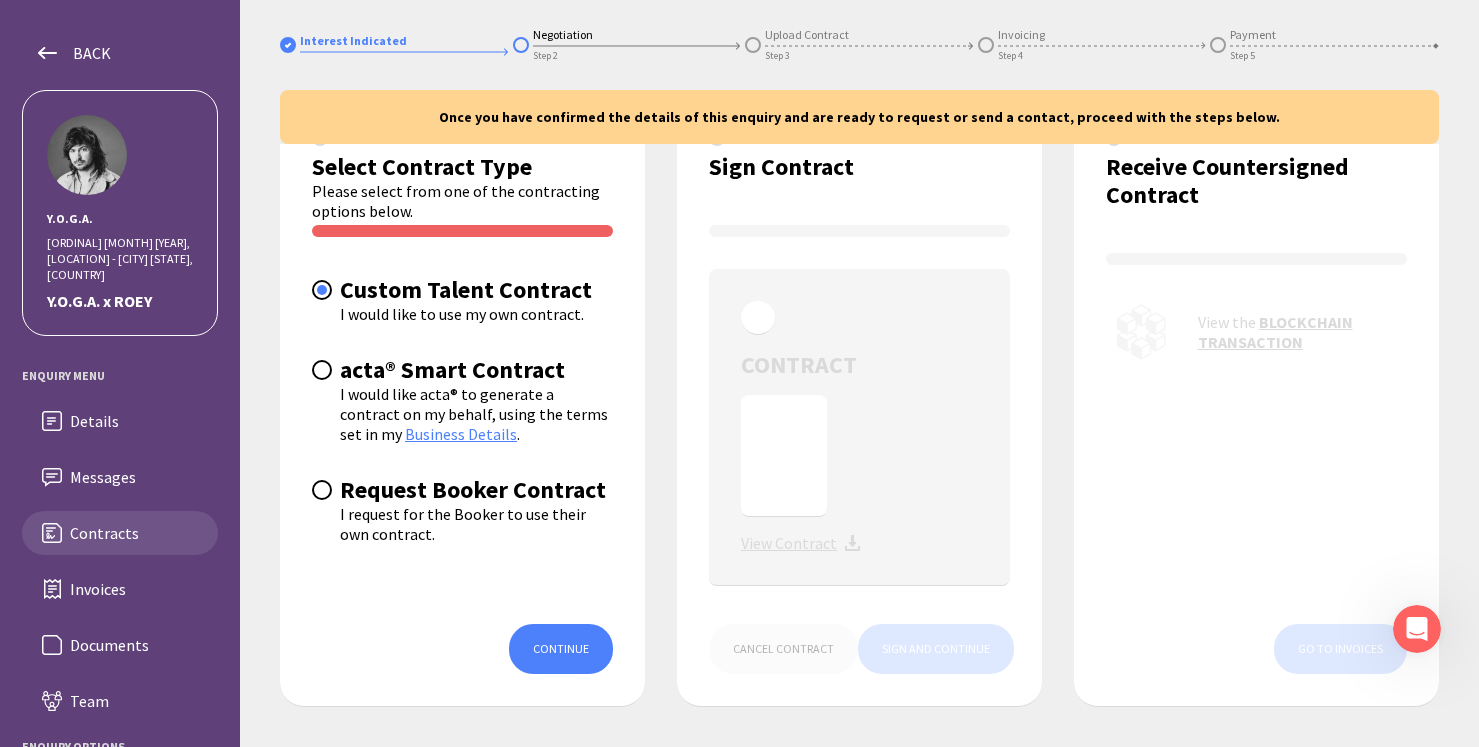 scroll, scrollTop: 80, scrollLeft: 0, axis: vertical 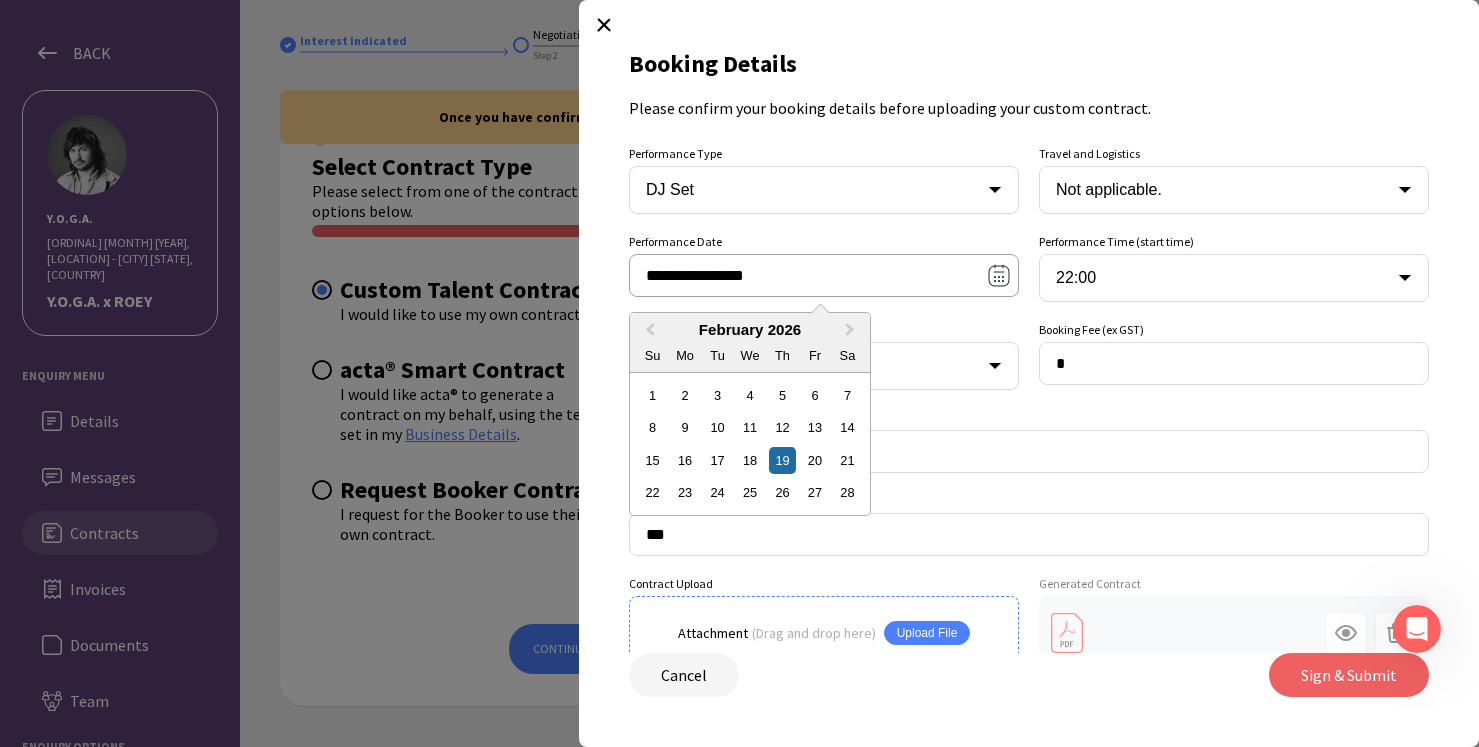 drag, startPoint x: 679, startPoint y: 264, endPoint x: 811, endPoint y: 279, distance: 132.84953 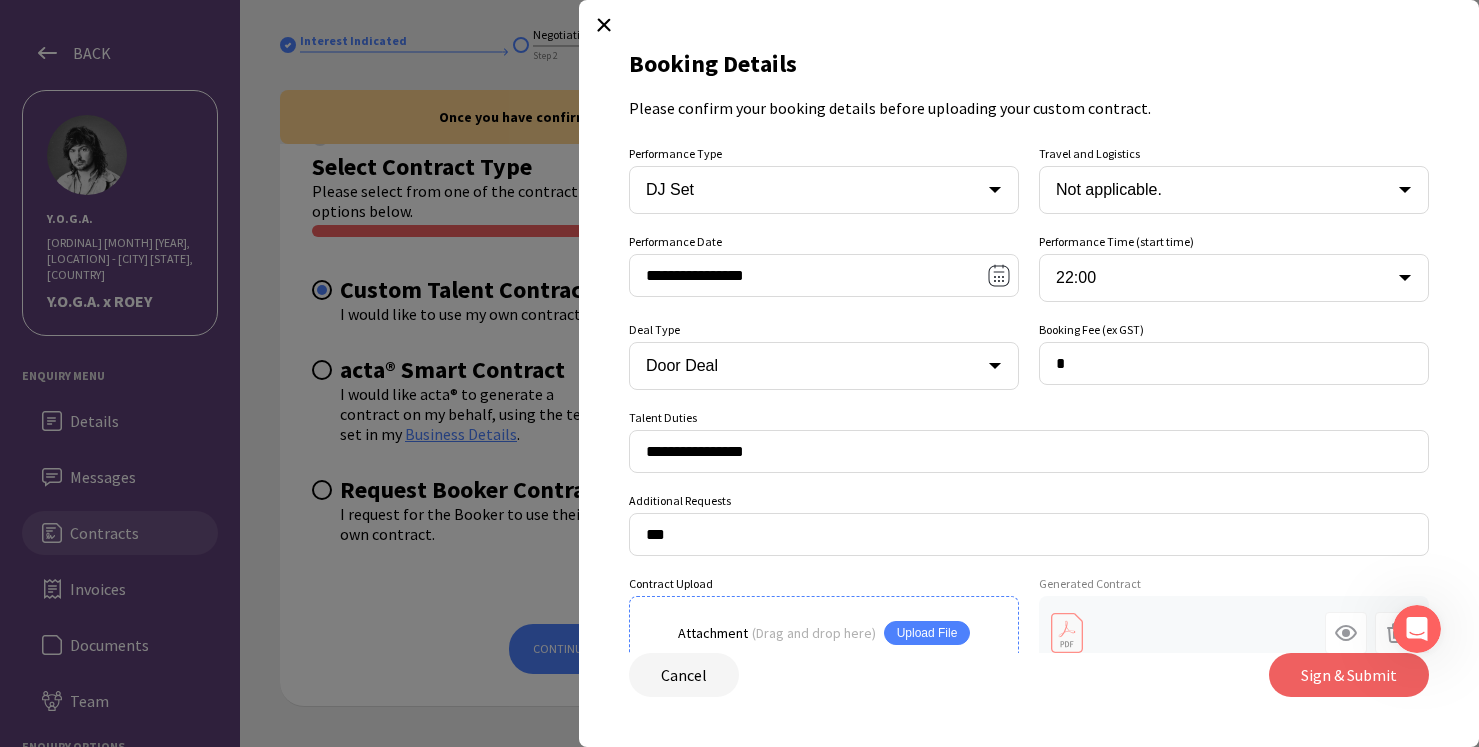click on "**********" at bounding box center (1029, 459) 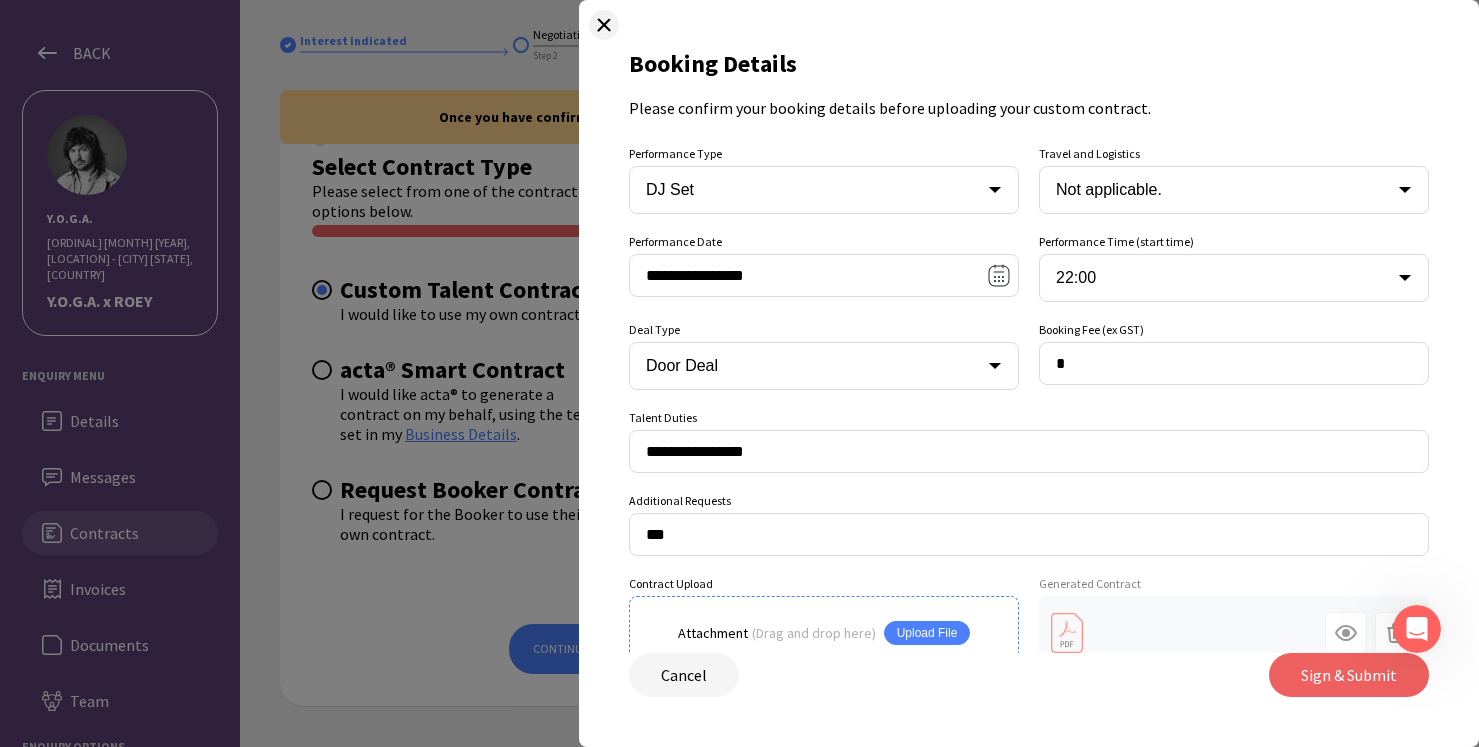 click at bounding box center [604, 25] 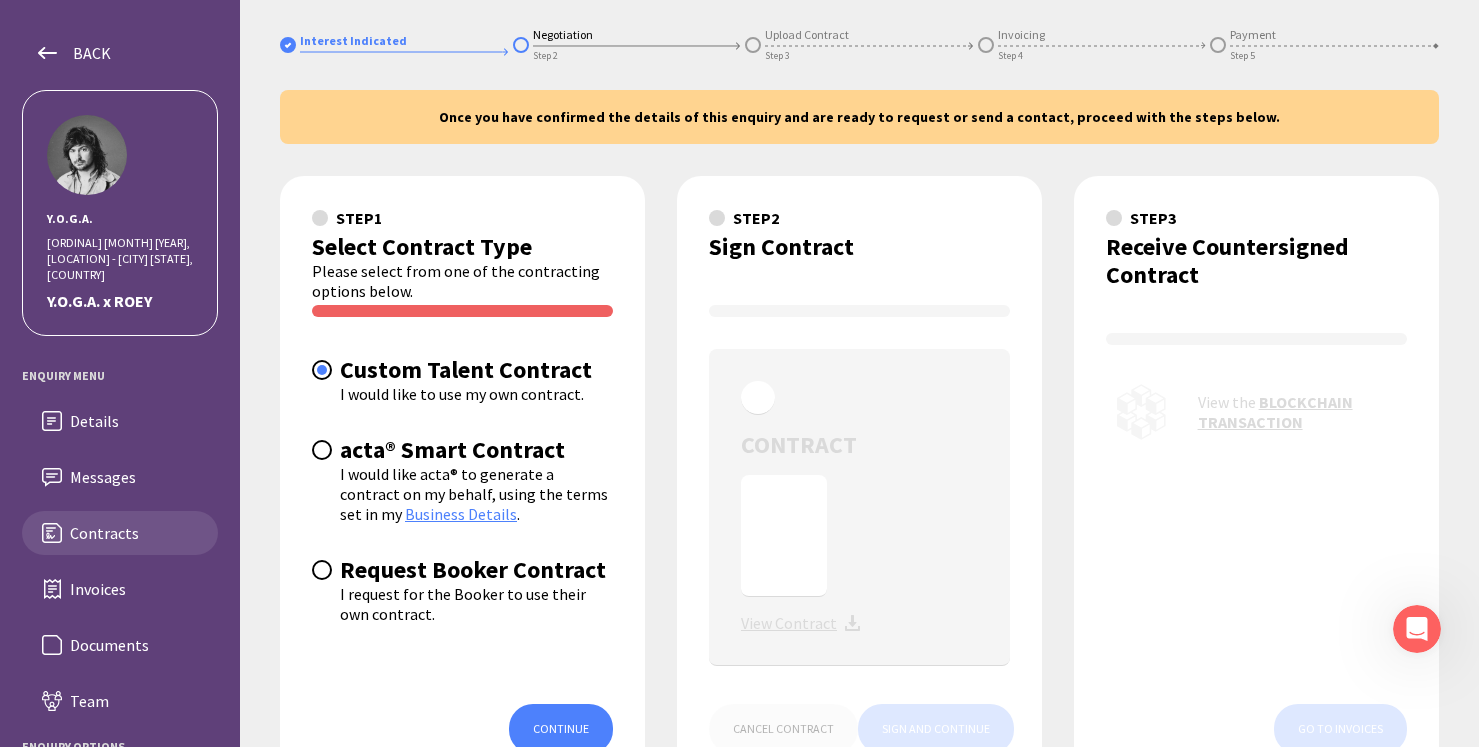 scroll, scrollTop: 0, scrollLeft: 0, axis: both 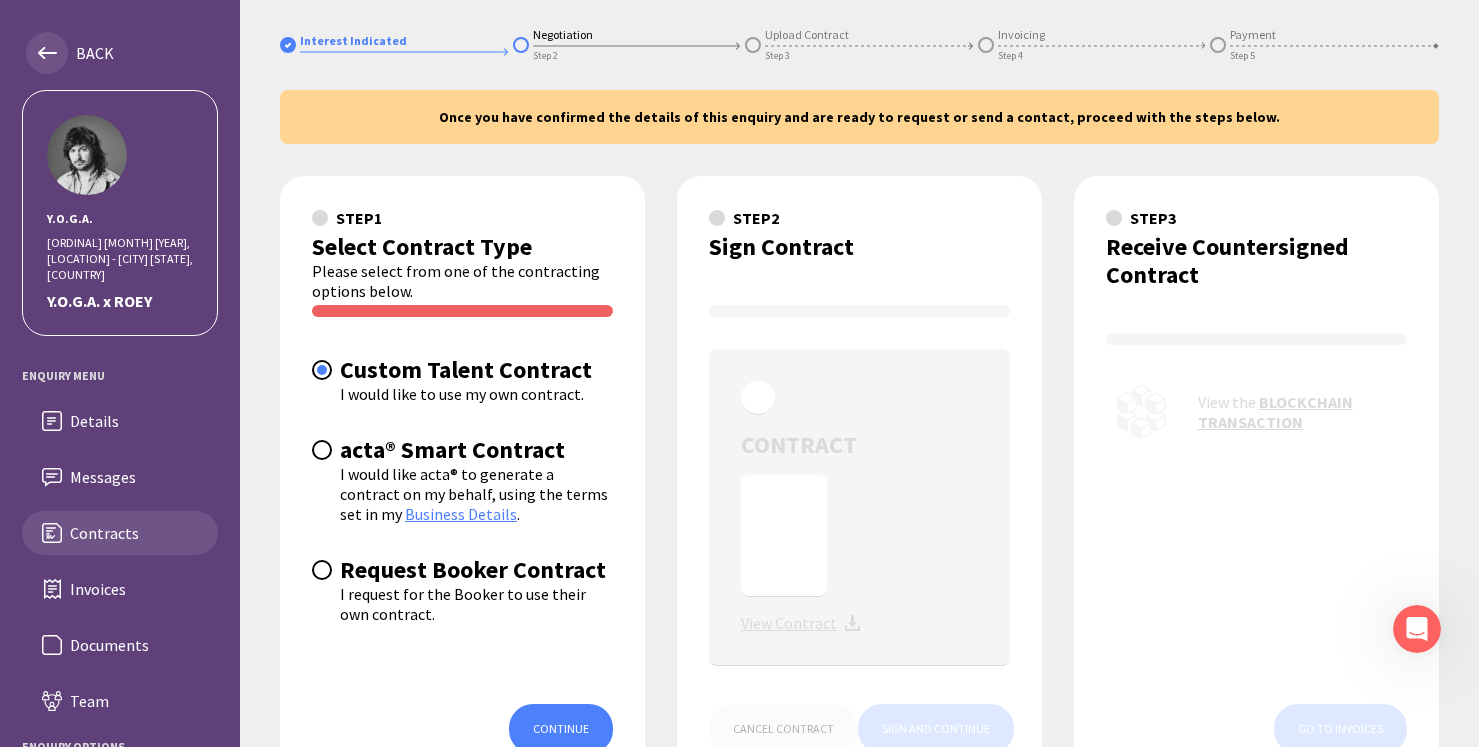 click at bounding box center [47, 53] 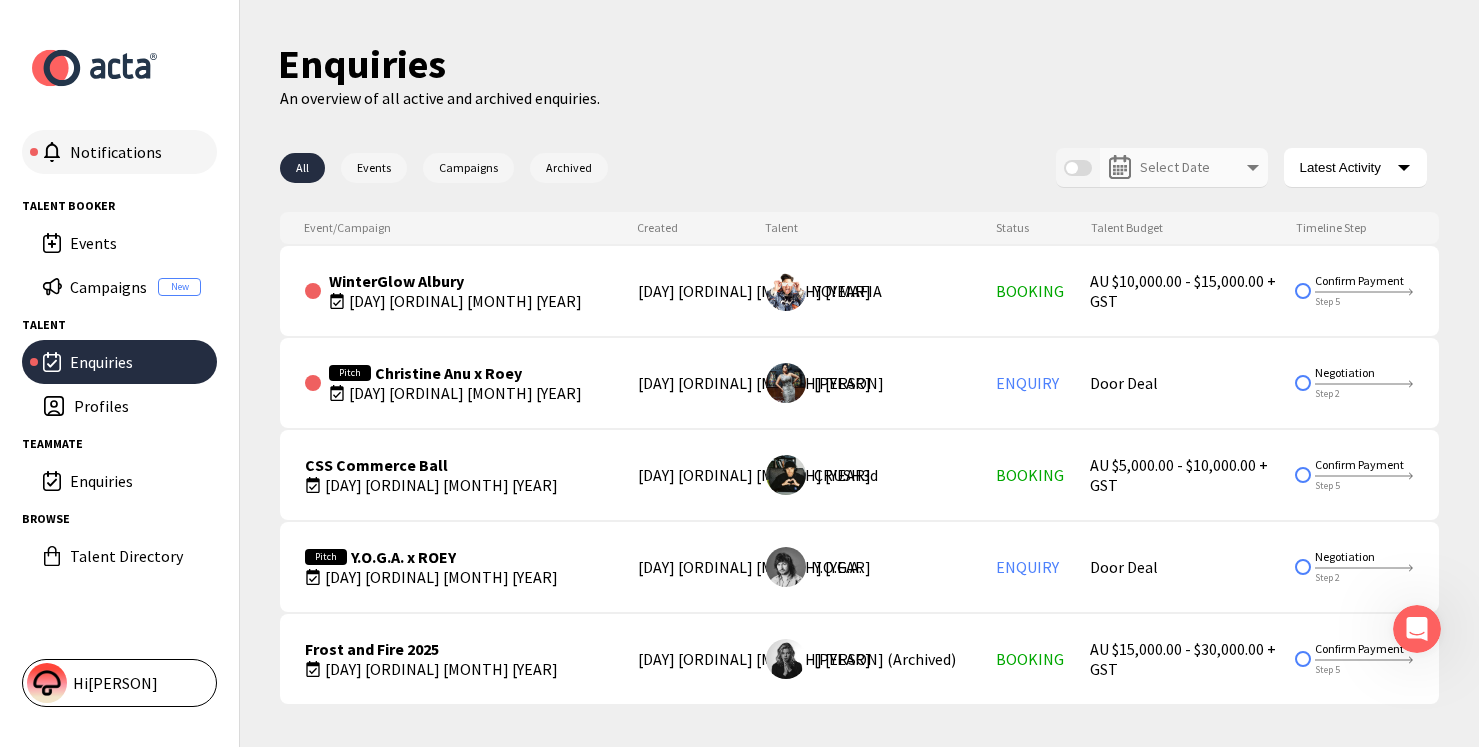 click on "Notifications" at bounding box center (135, 152) 